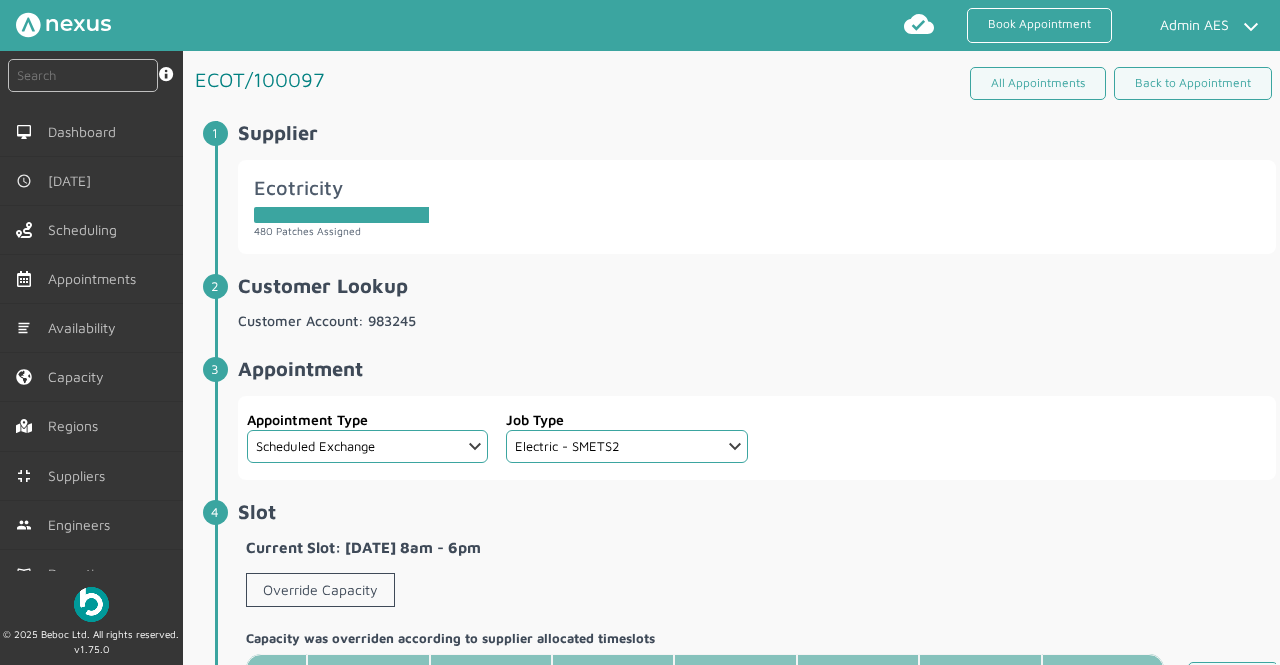select on "12: 5da647ca4fc5f258734955ce" 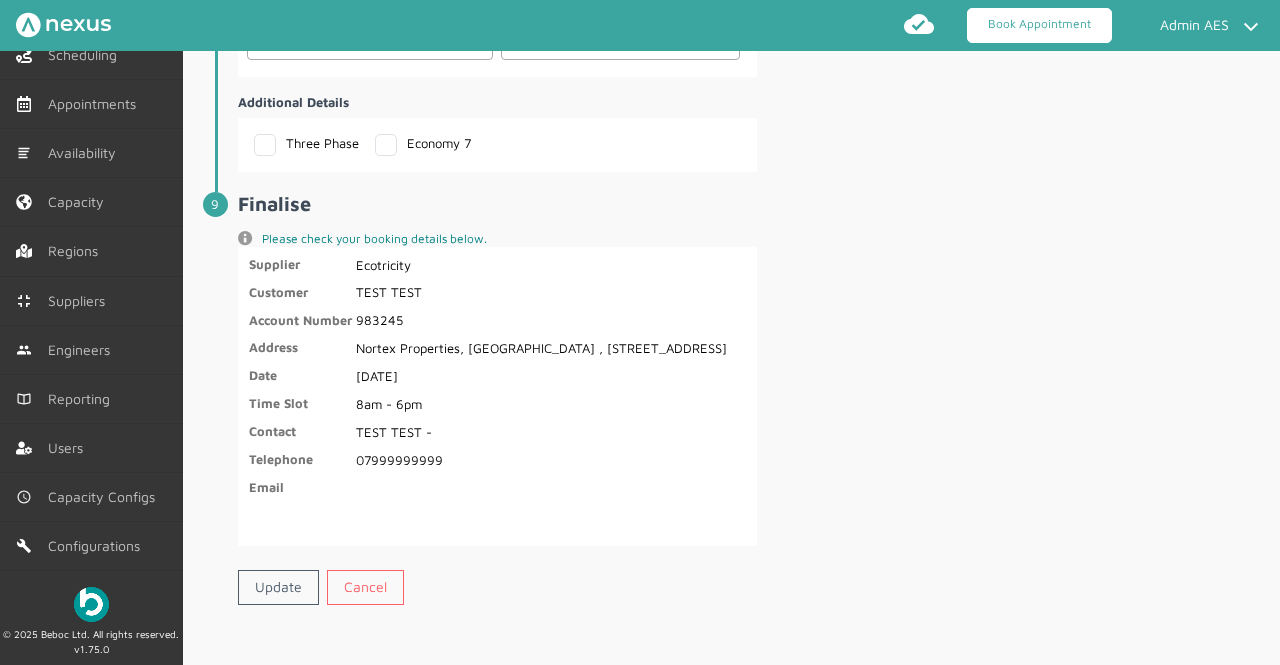 click on "Book Appointment" 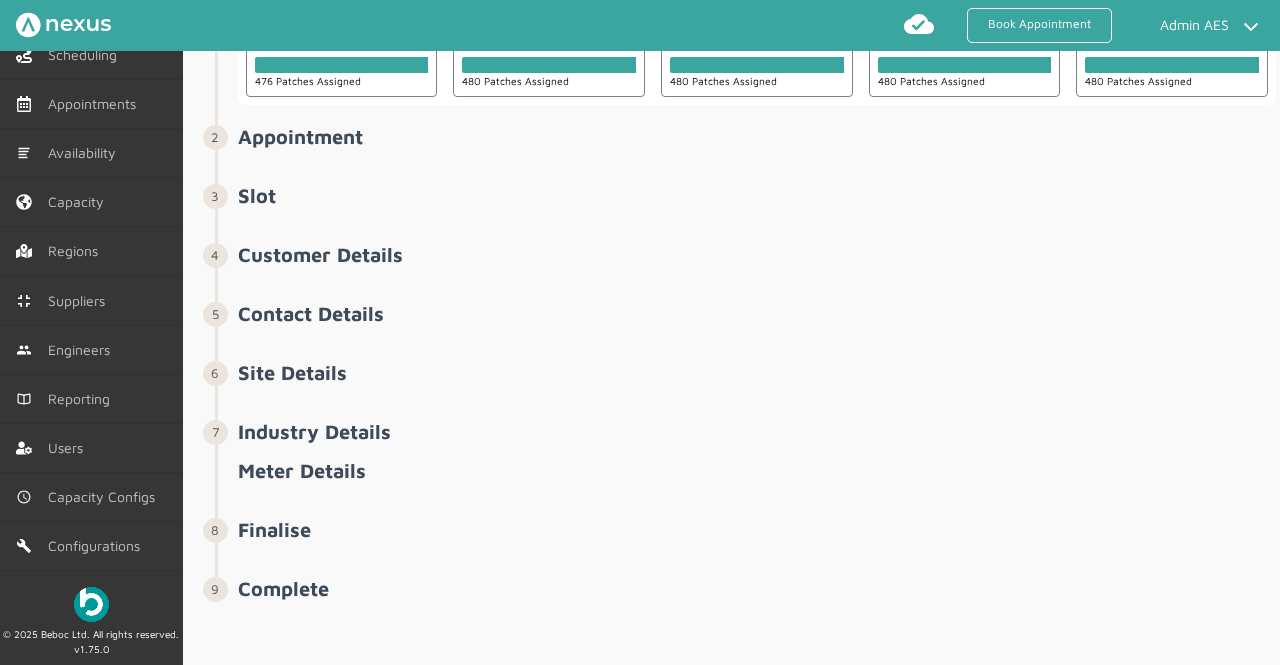 scroll, scrollTop: 0, scrollLeft: 0, axis: both 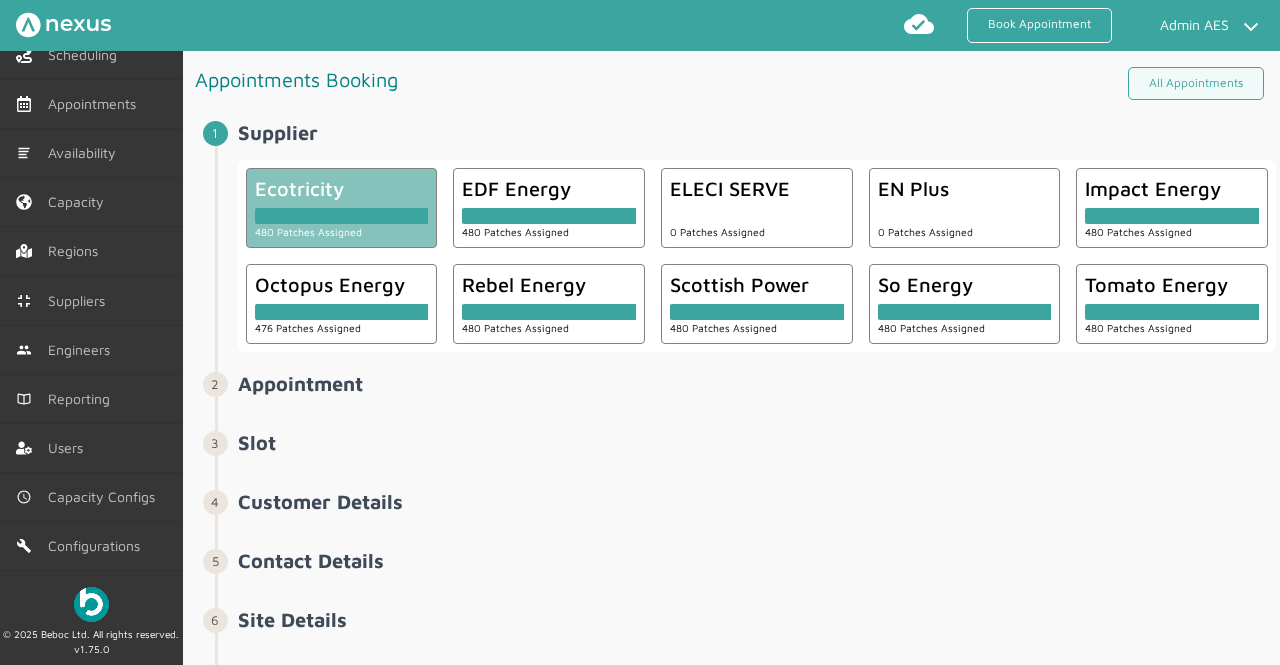 click 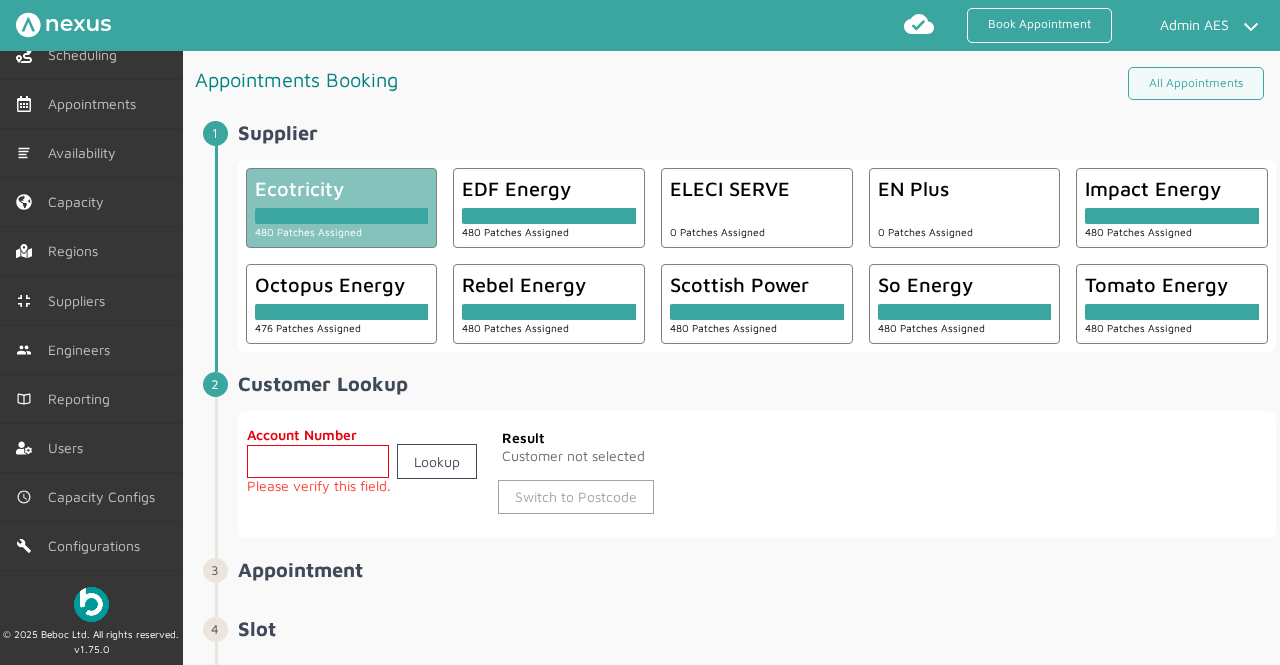 click on "Switch to Postcode" 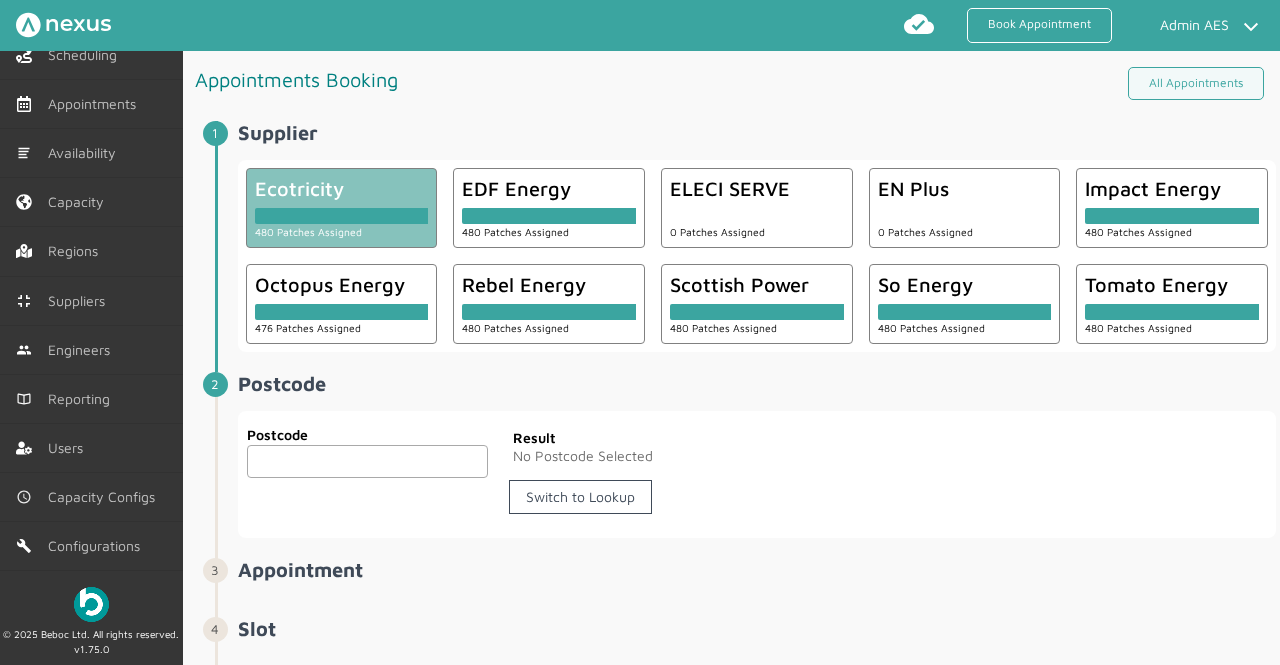 click at bounding box center [368, 461] 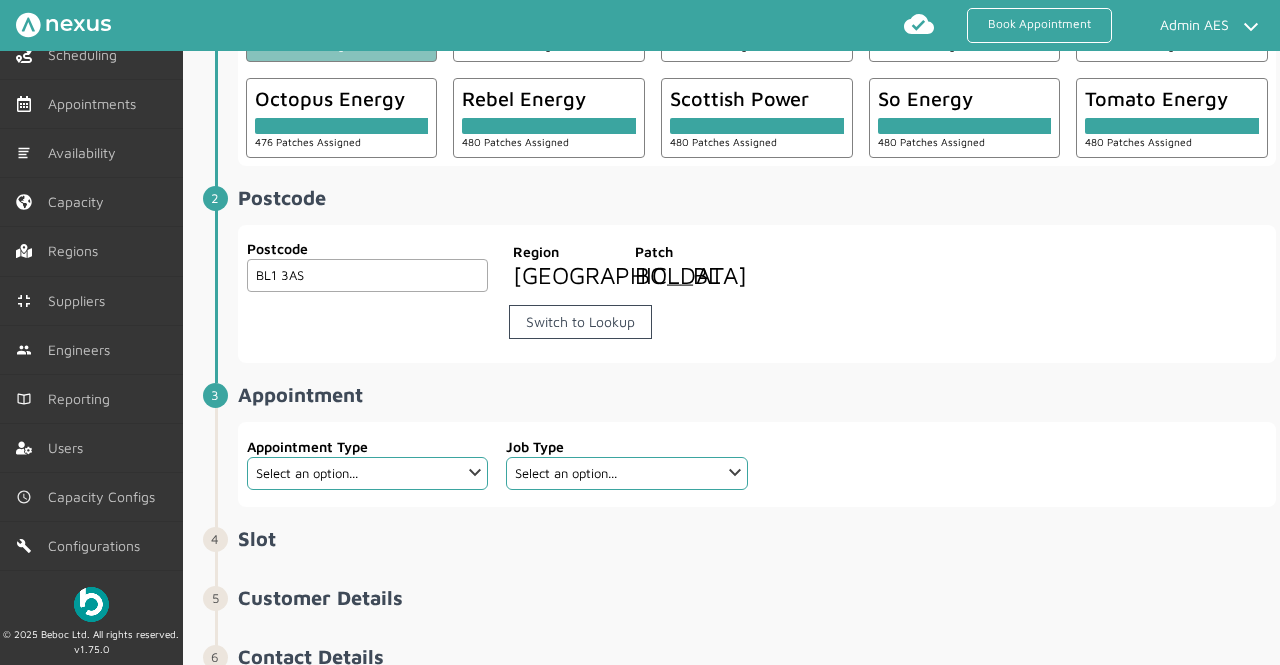 scroll, scrollTop: 225, scrollLeft: 0, axis: vertical 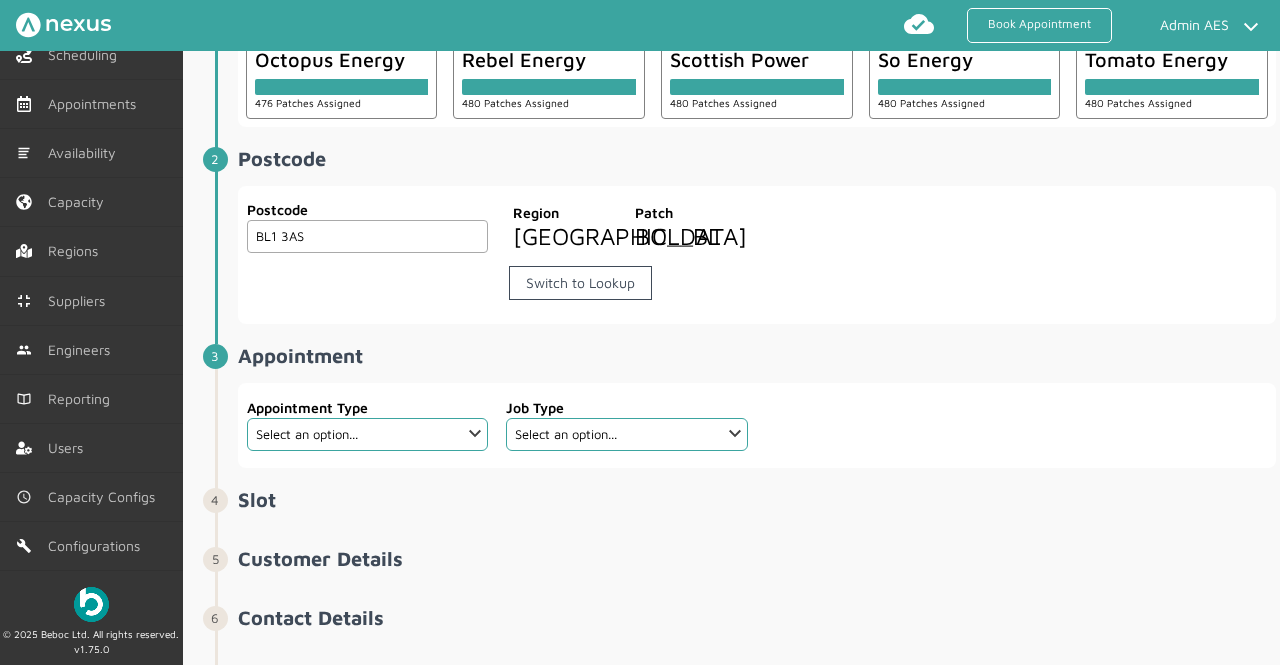 type on "BL1 3AS" 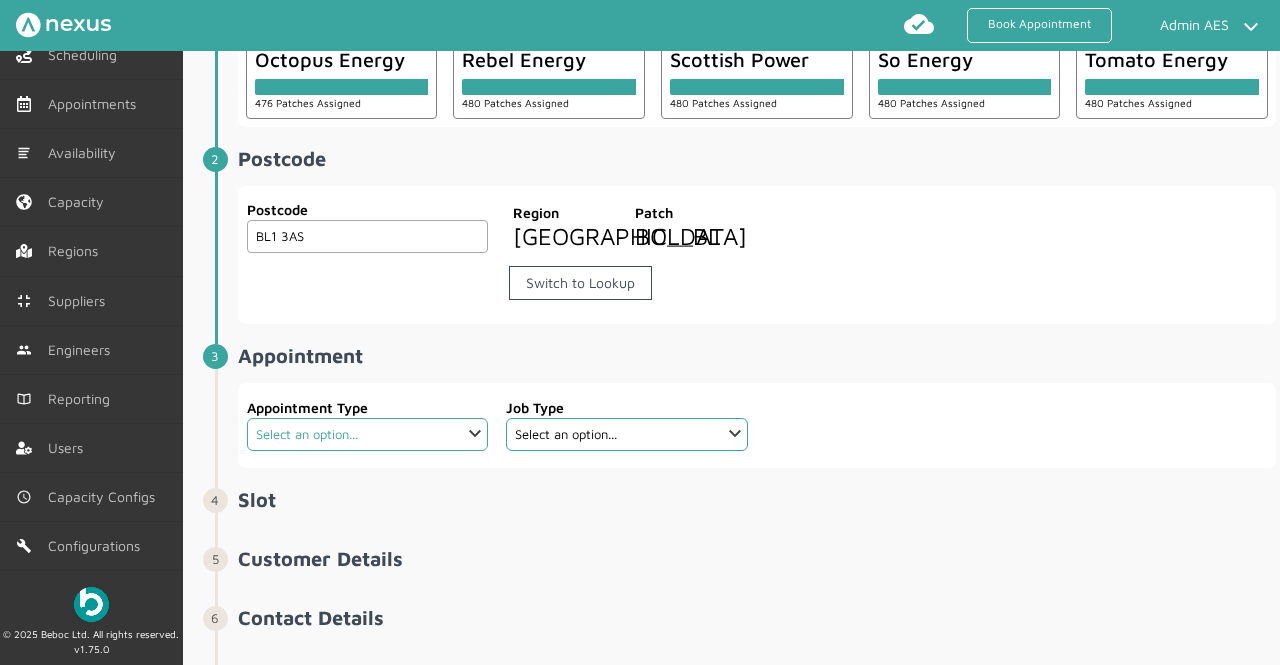 click on "Select an option... Deemed Exchange Deemed Recommission Electric Vehicle Emergency Exchange Emergency Investigation Half Hourly Metering I&C Metering Field Services Meter Removal New Connection OFFMAT Exchange Recommission Scheduled Exchange Scheduled Investigation SIP Site Survey Warrant Warrant Disconnect" 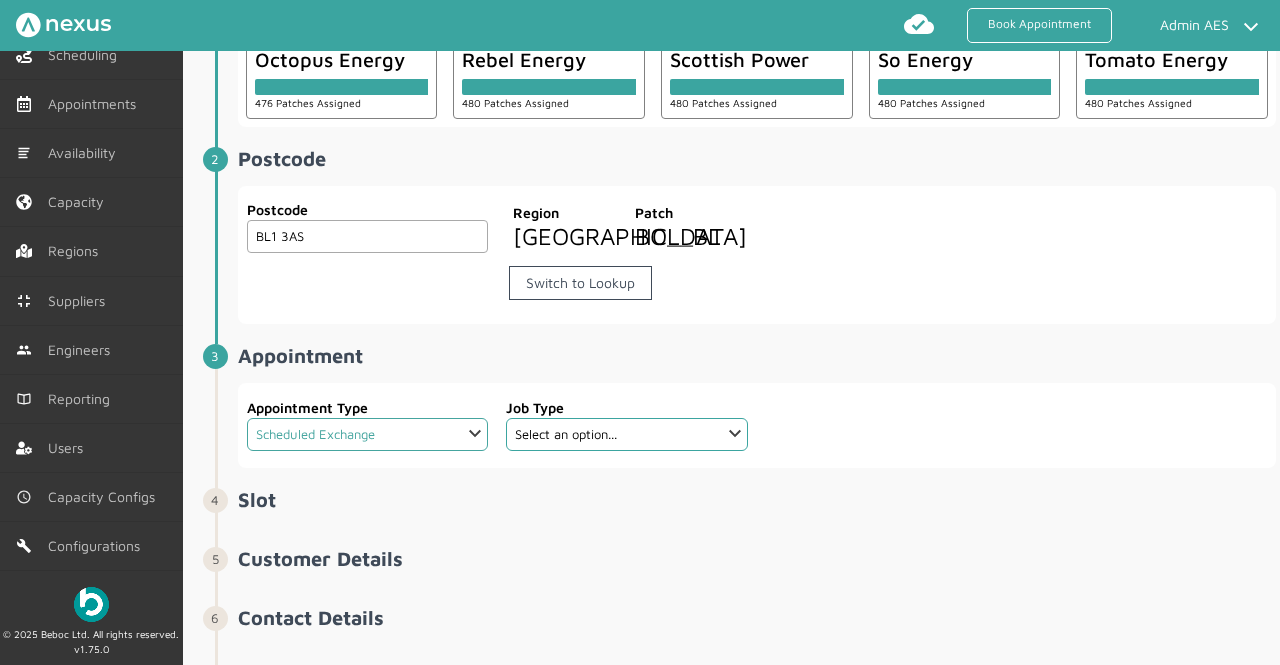 click on "Select an option... Deemed Exchange Deemed Recommission Electric Vehicle Emergency Exchange Emergency Investigation Half Hourly Metering I&C Metering Field Services Meter Removal New Connection OFFMAT Exchange Recommission Scheduled Exchange Scheduled Investigation SIP Site Survey Warrant Warrant Disconnect" 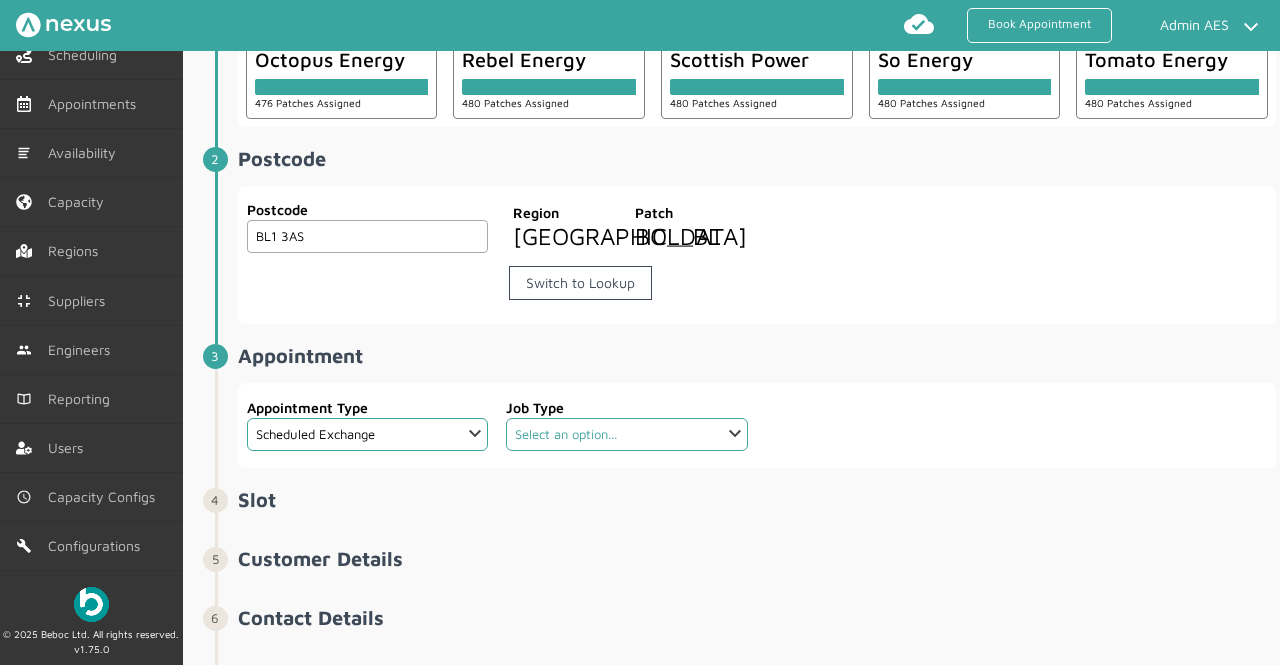 click on "Select an option... Dual Fuel - SMETS2 Electric Electric - SMETS2 Gas Gas - SMETS2 PPMID Install Dual Fuel PPMID Install Electric PPMID Install Gas" 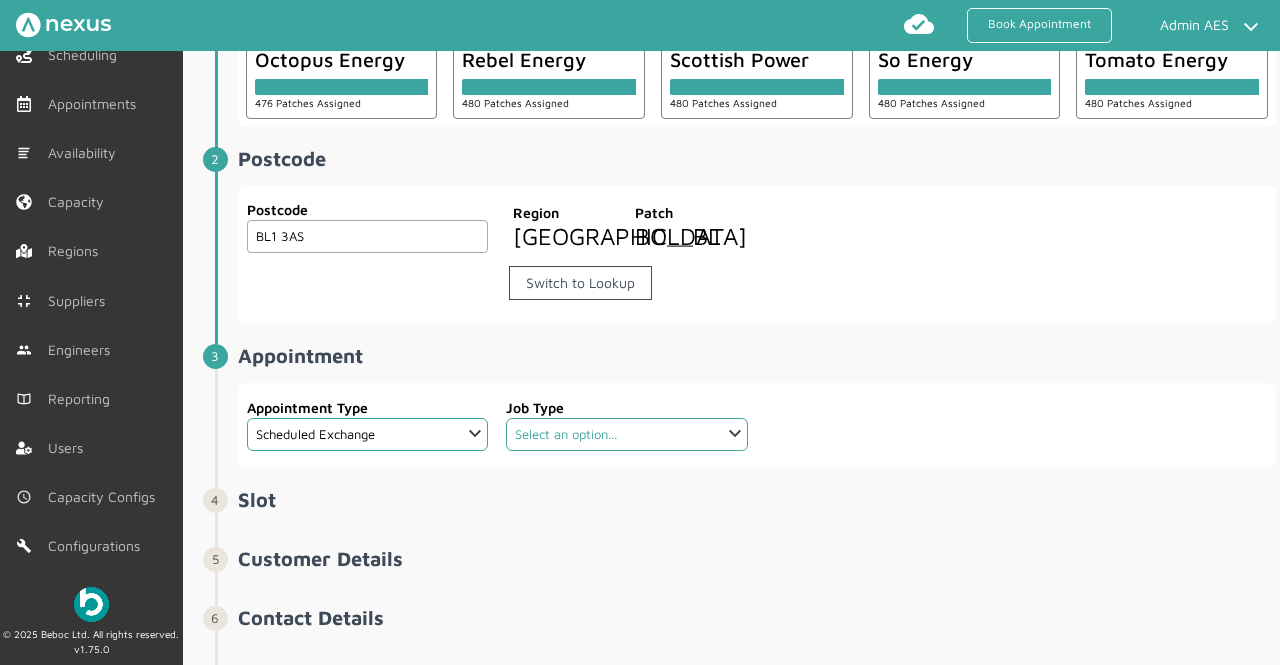 select on "3: 5cc9657c13944aebe30702ae" 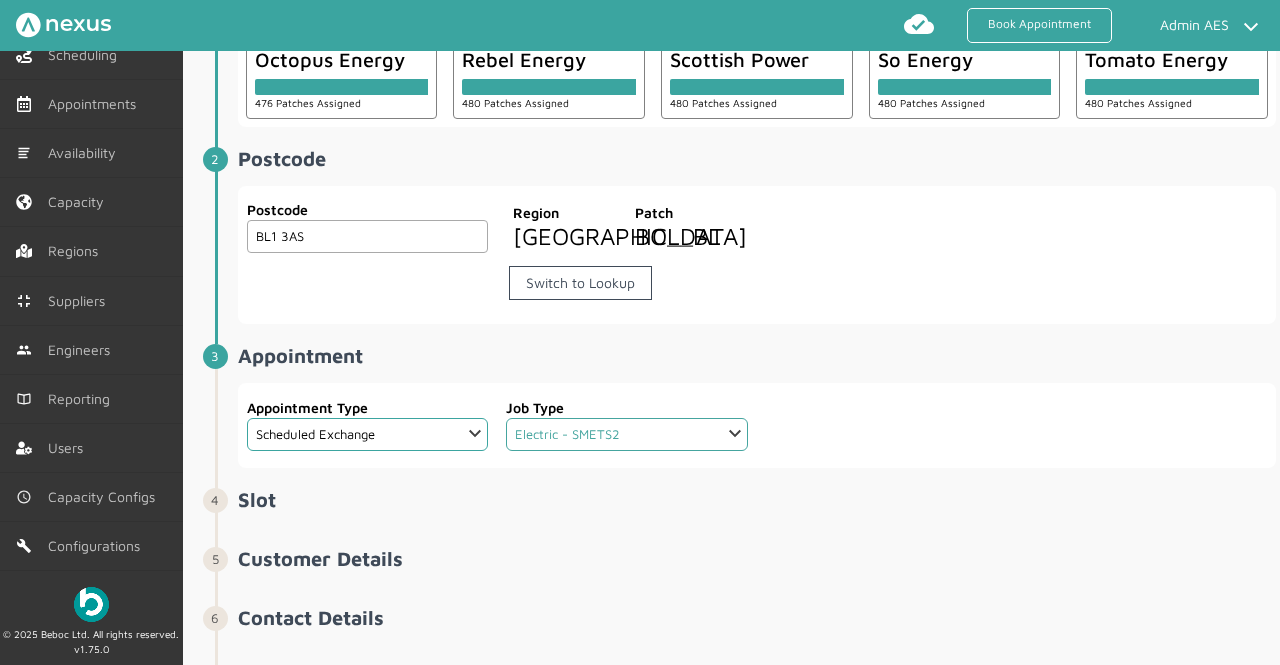 click on "Select an option... Dual Fuel - SMETS2 Electric Electric - SMETS2 Gas Gas - SMETS2 PPMID Install Dual Fuel PPMID Install Electric PPMID Install Gas" 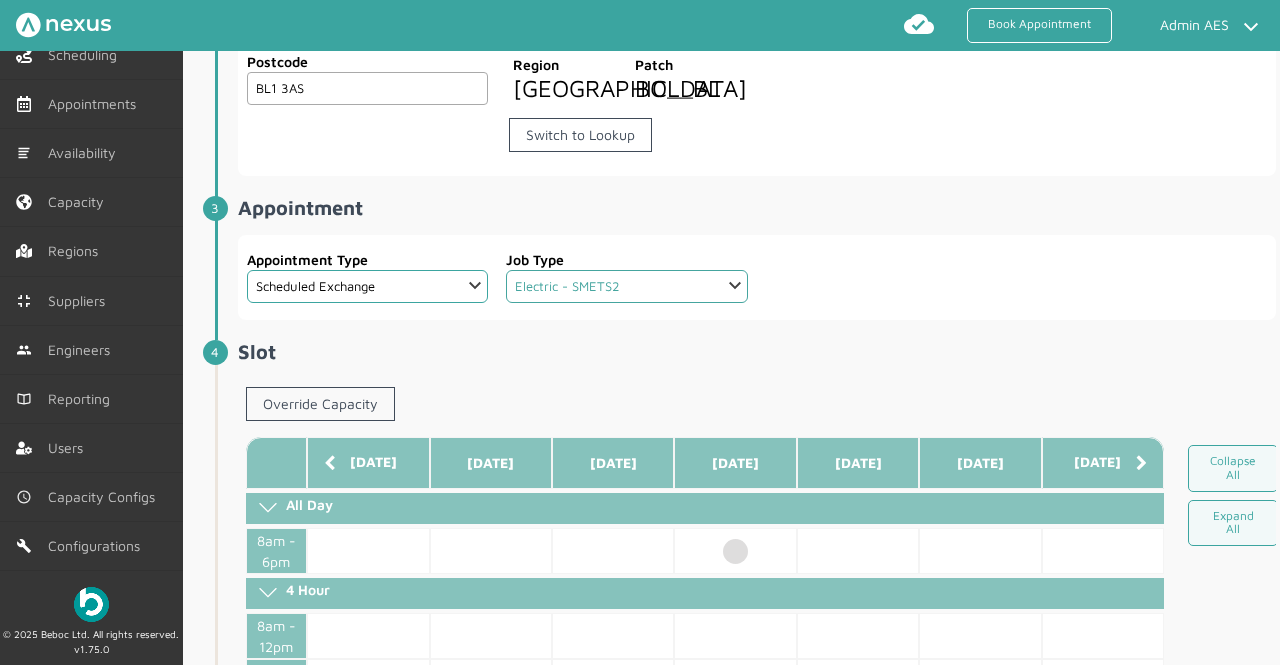 scroll, scrollTop: 374, scrollLeft: 0, axis: vertical 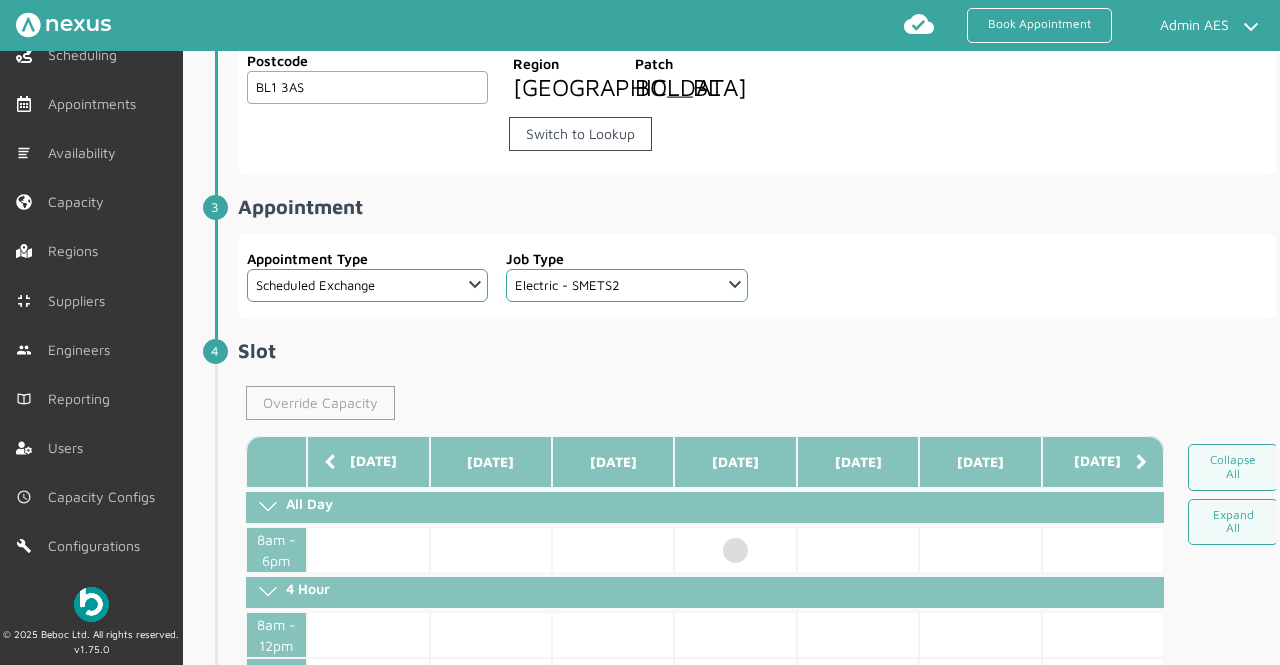 click on "Override Capacity" 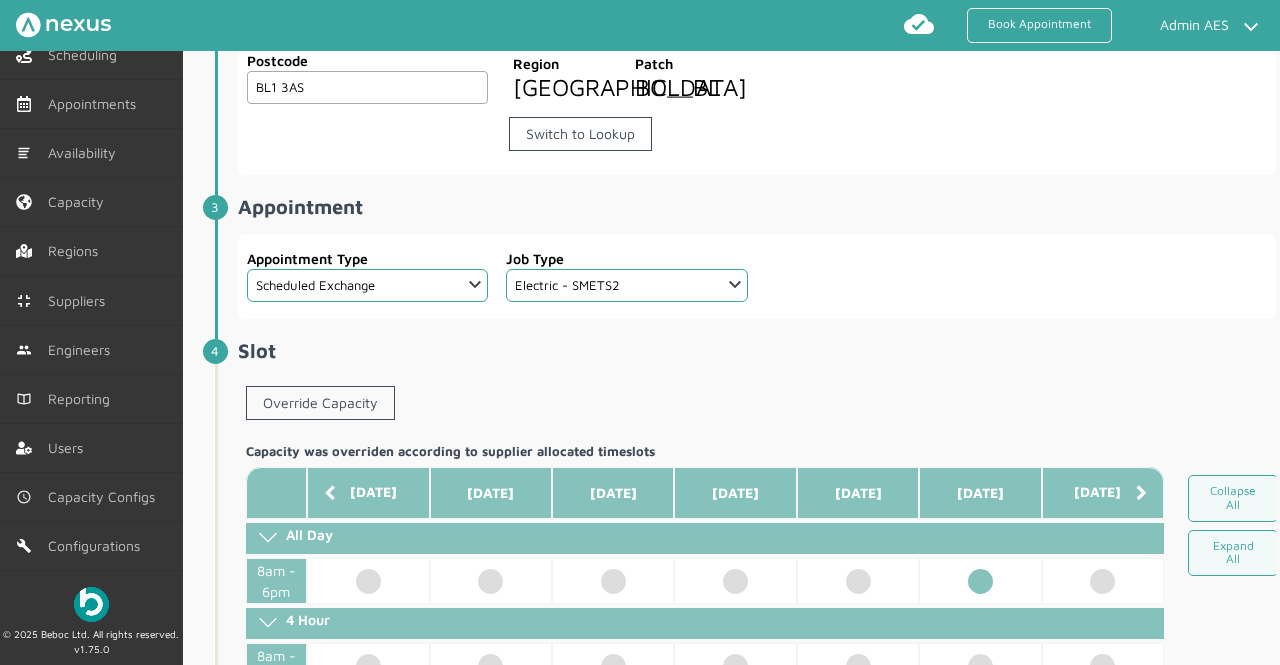 click 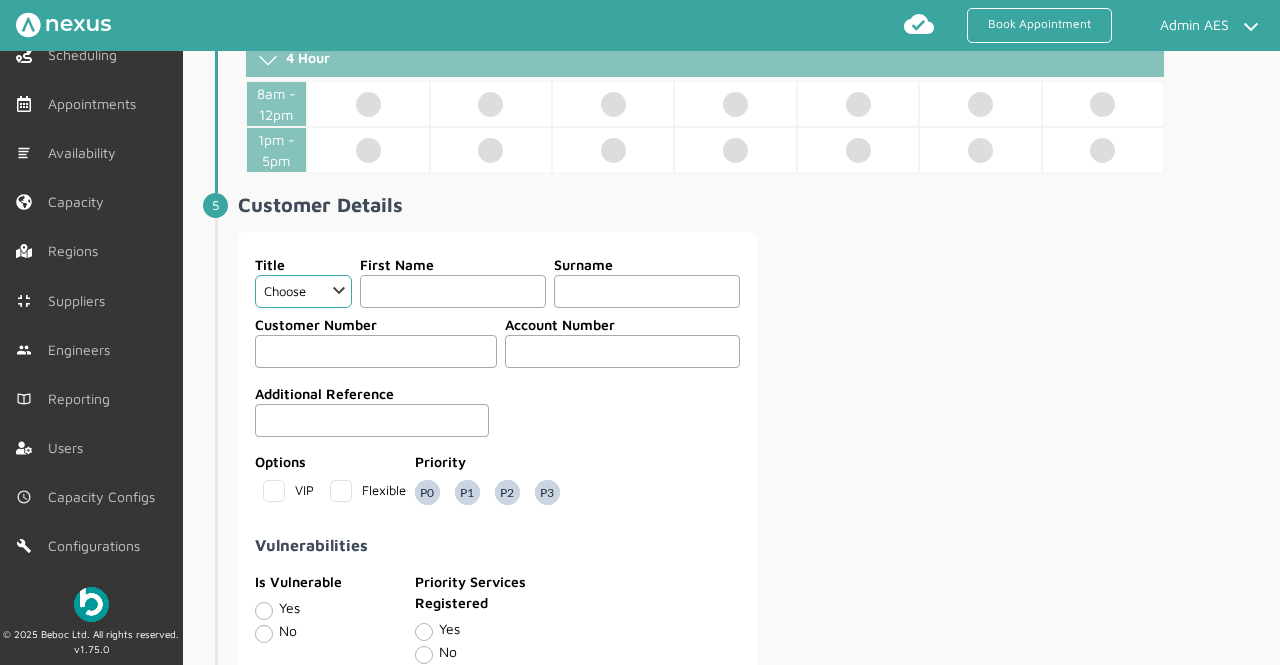 scroll, scrollTop: 992, scrollLeft: 0, axis: vertical 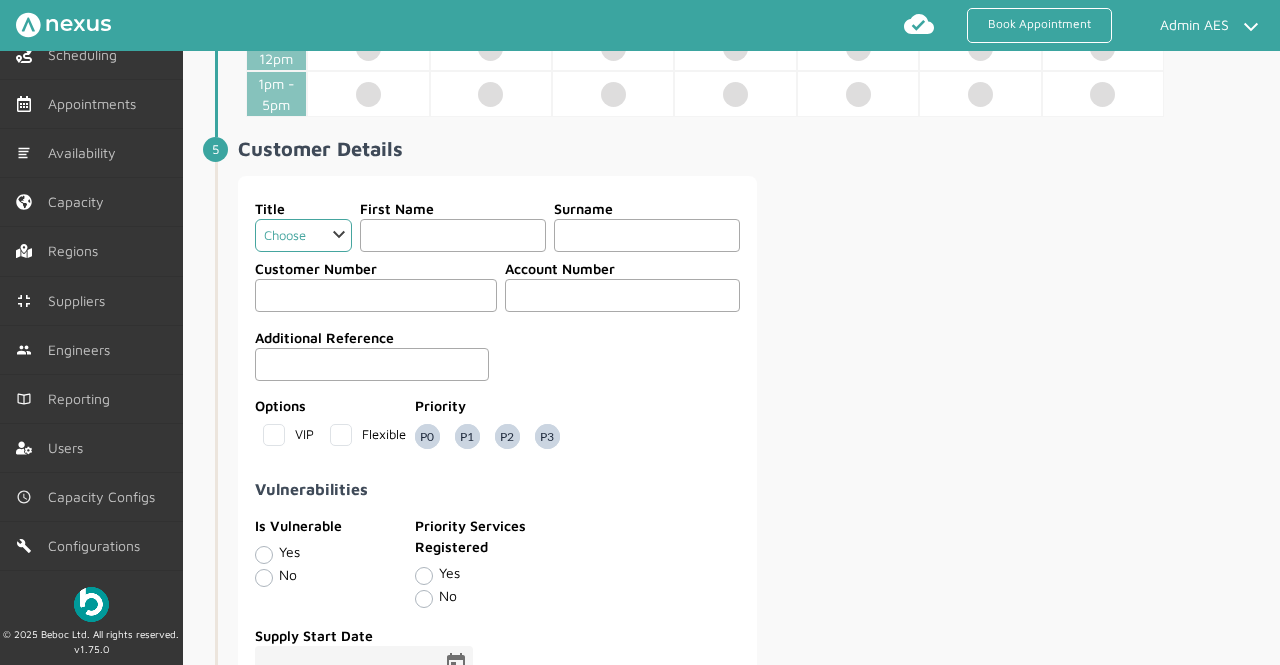 click on "Choose Dr Mr Mrs Miss Ms [PERSON_NAME][DEMOGRAPHIC_DATA]" 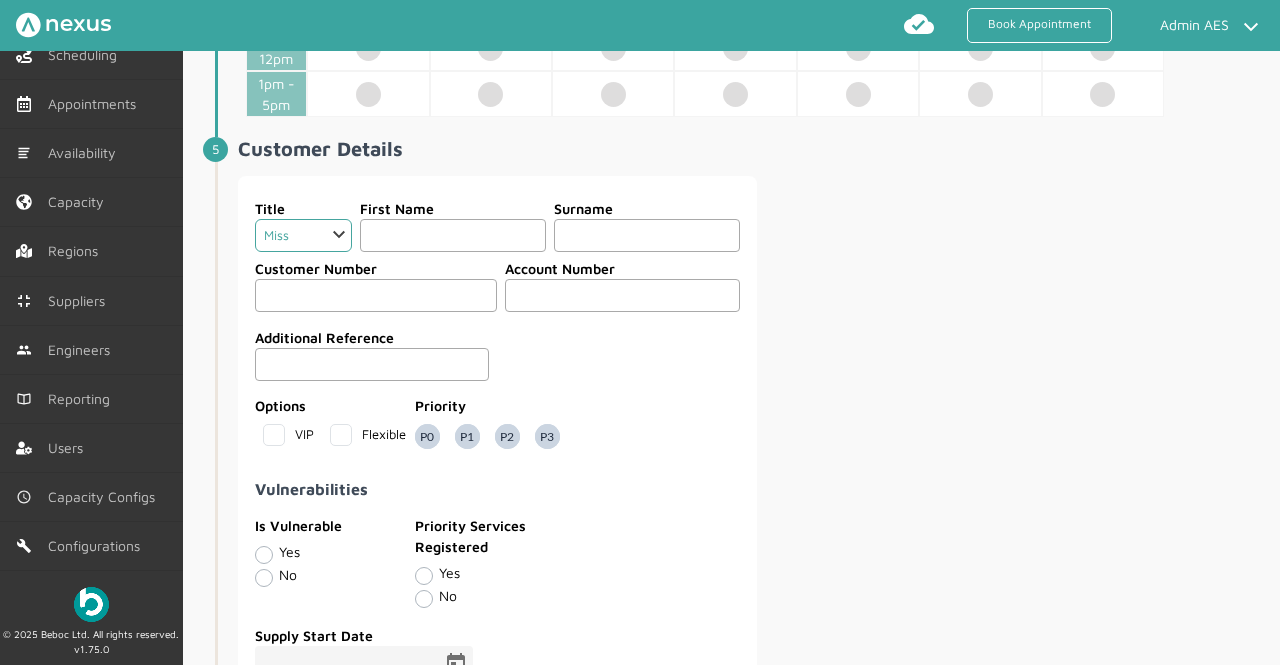 click on "Choose Dr Mr Mrs Miss Ms [PERSON_NAME][DEMOGRAPHIC_DATA]" 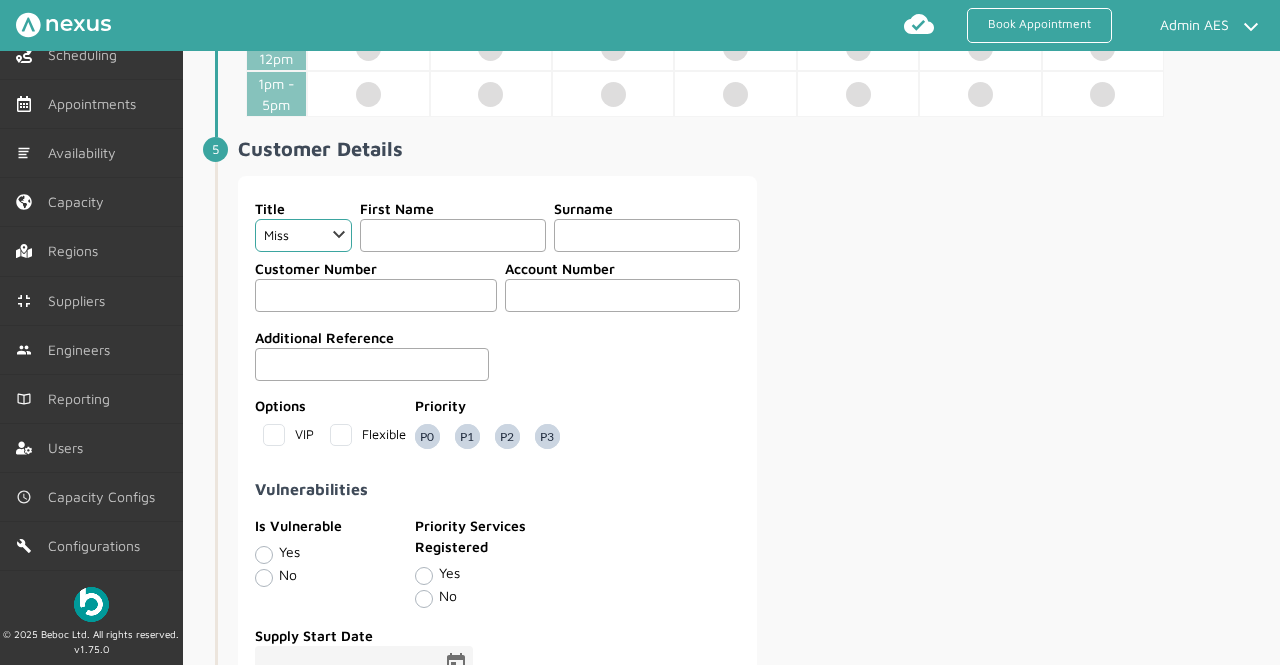click 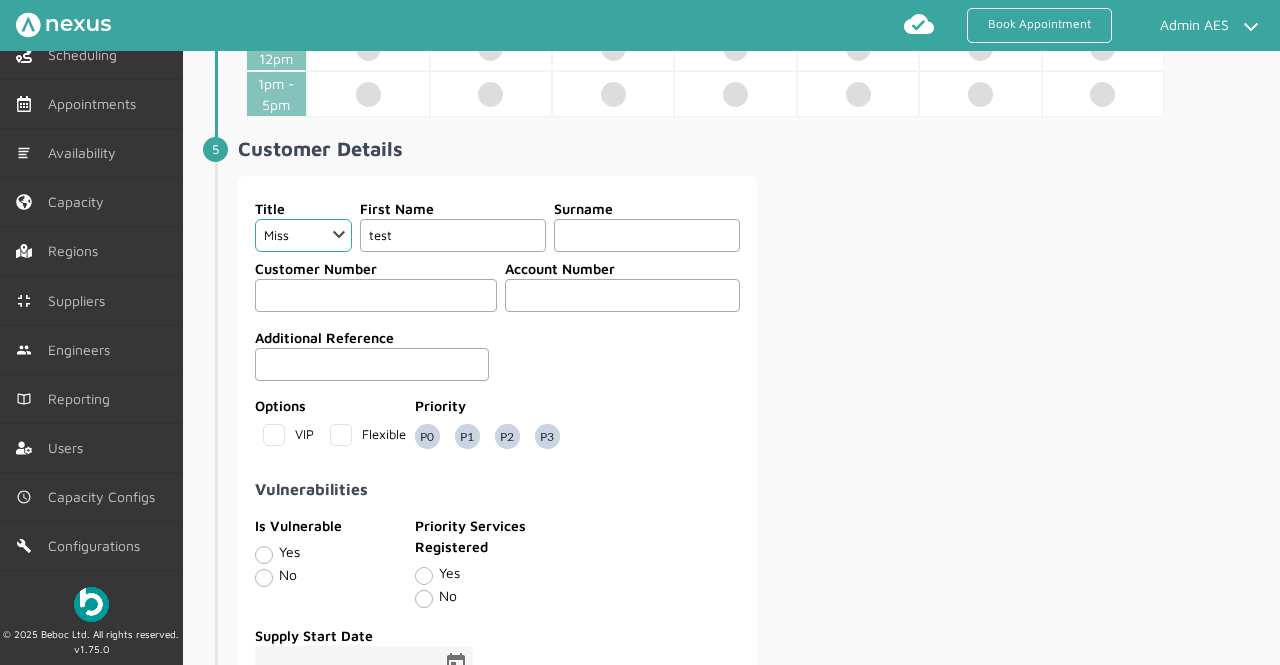 type on "test" 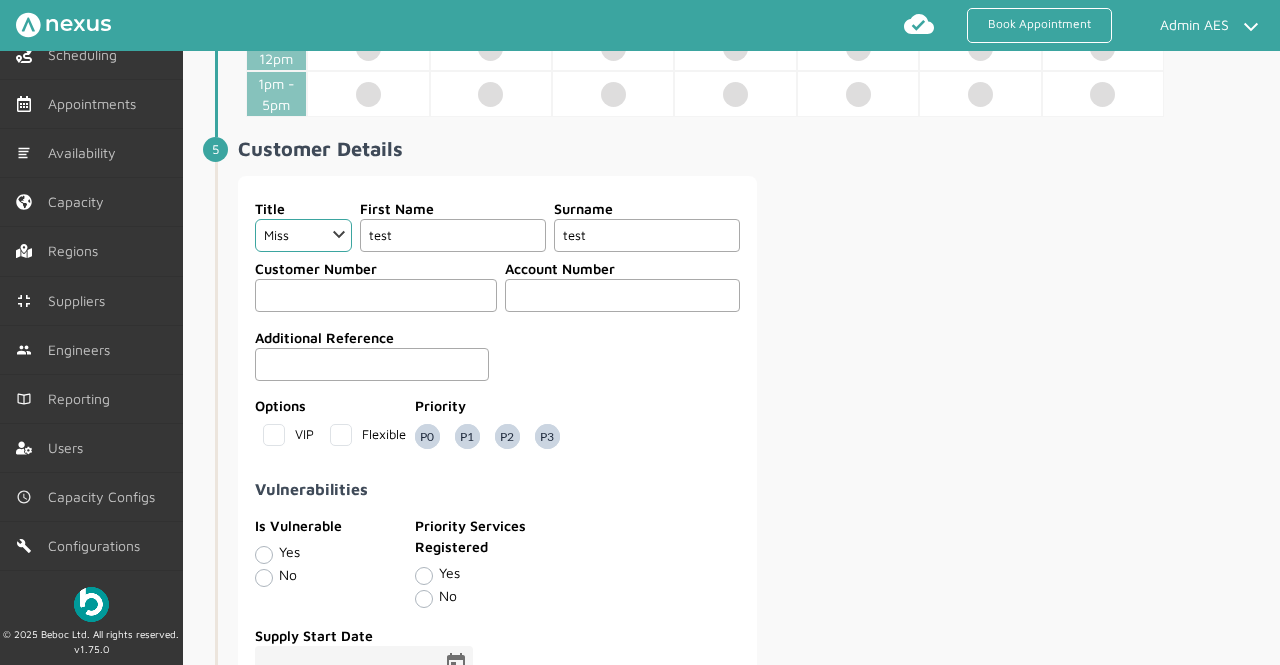 type on "test" 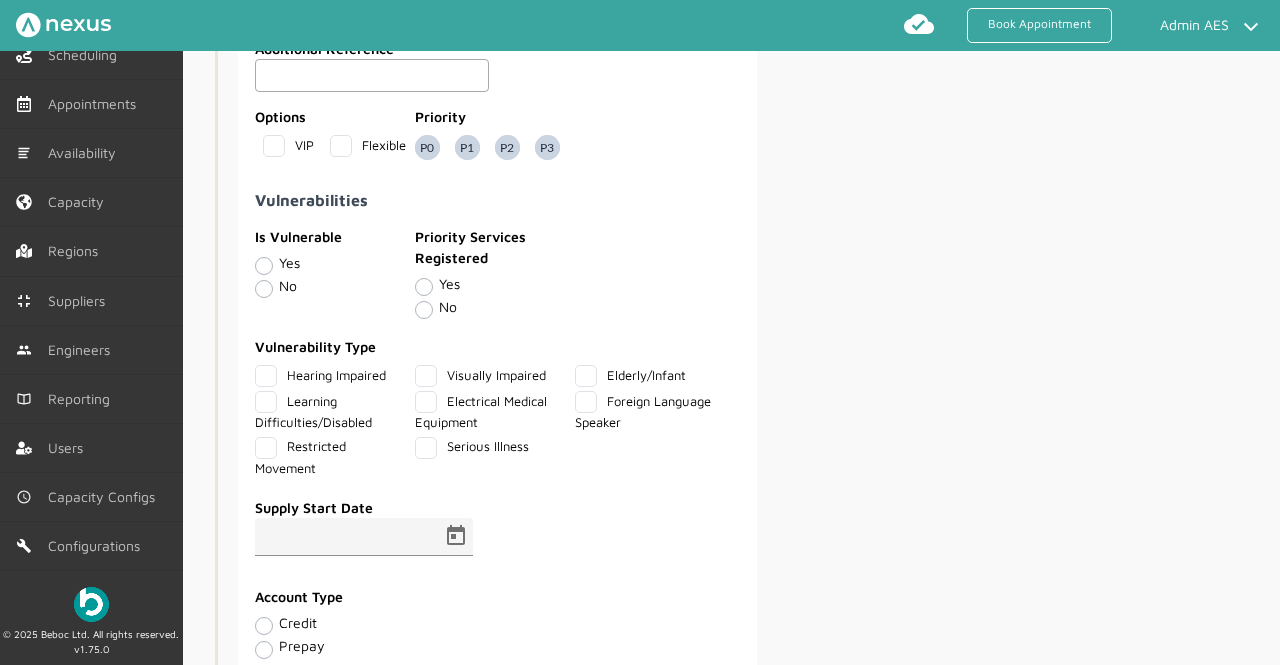scroll, scrollTop: 1285, scrollLeft: 0, axis: vertical 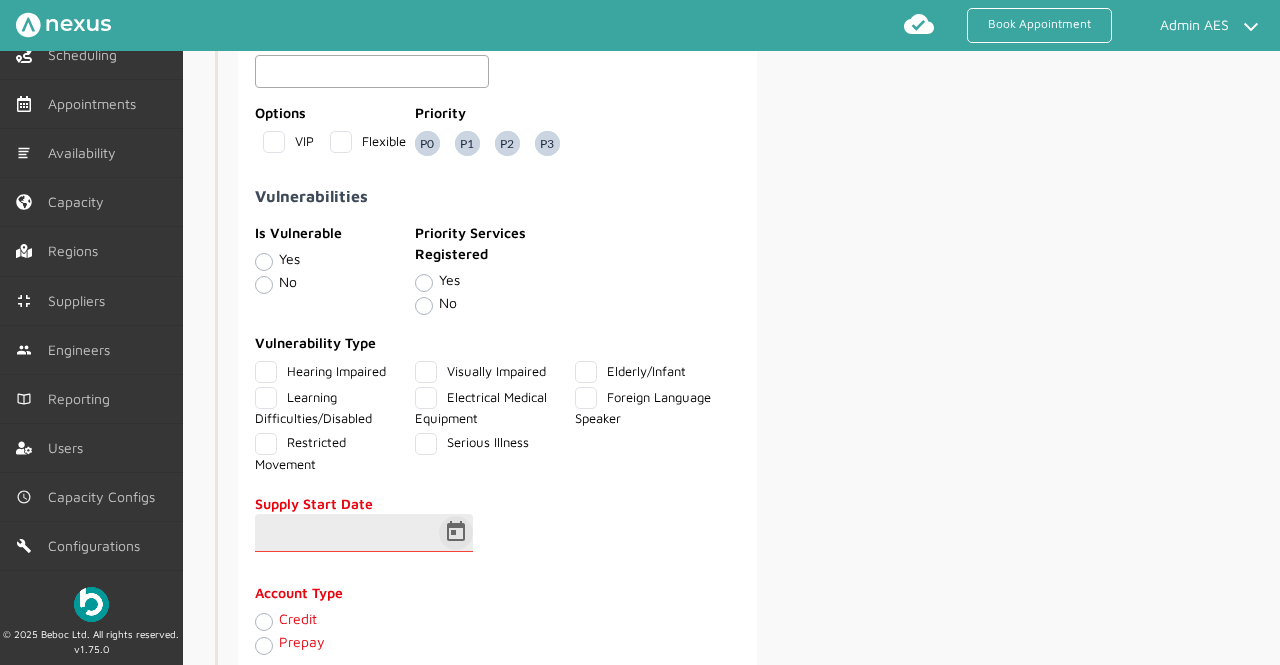 type on "98433" 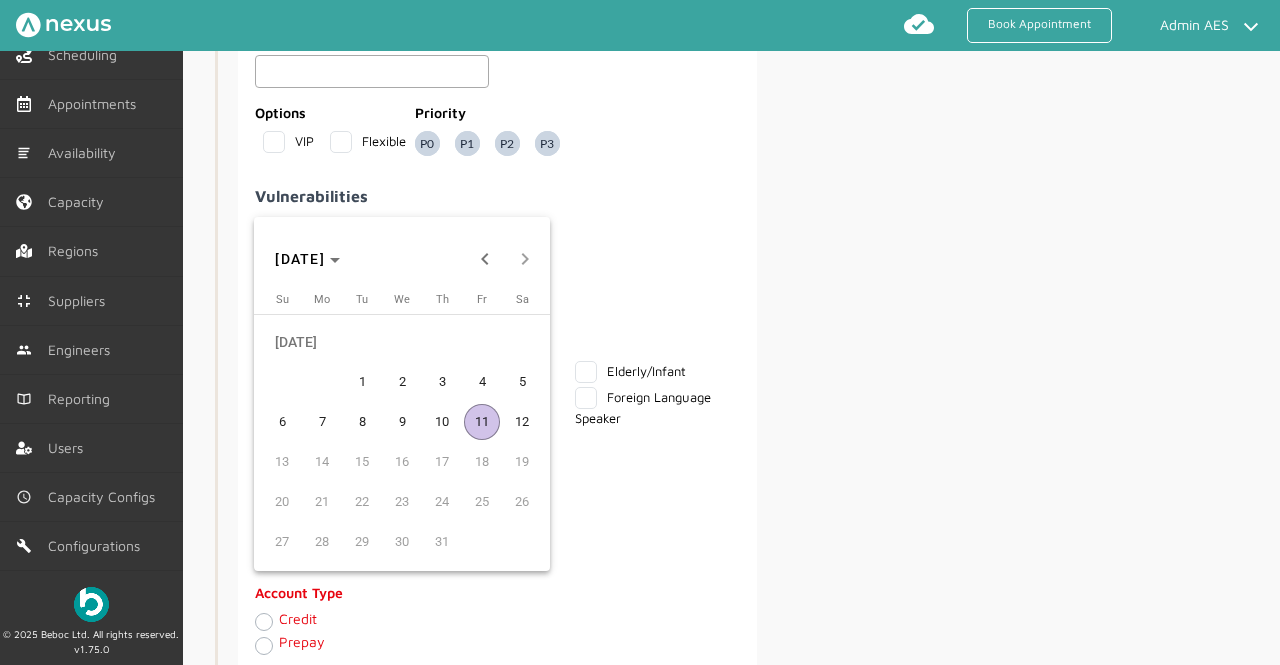 click on "11" at bounding box center (482, 422) 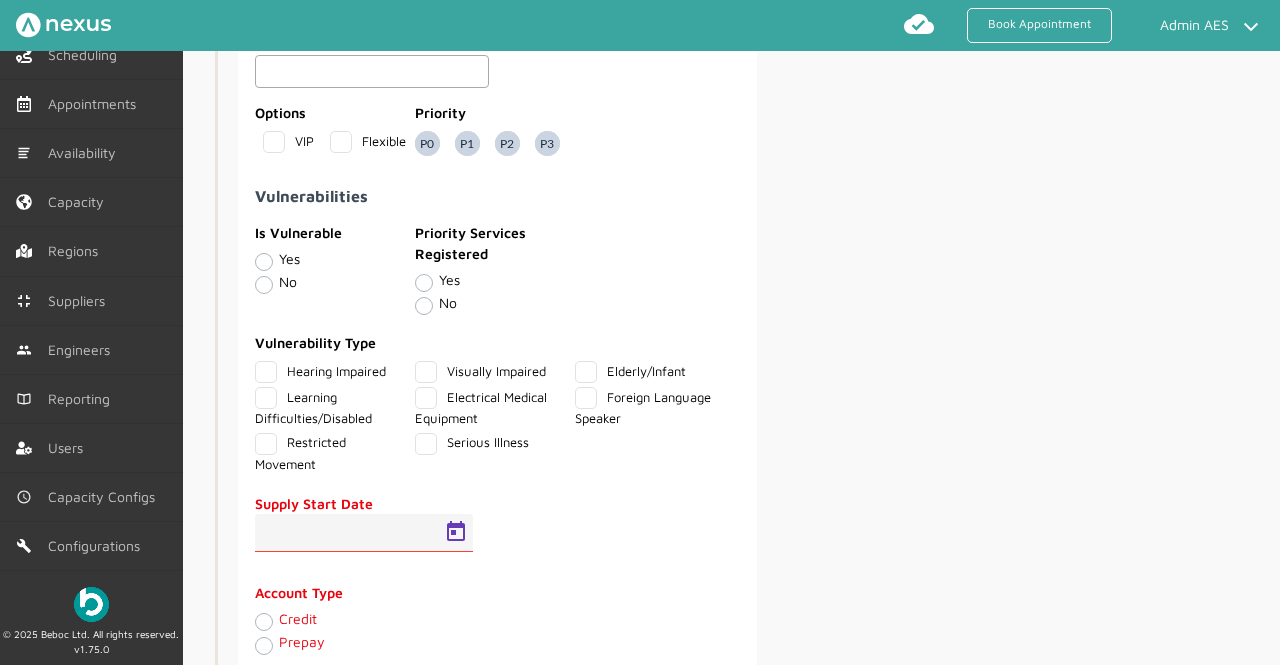 type on "[DATE]" 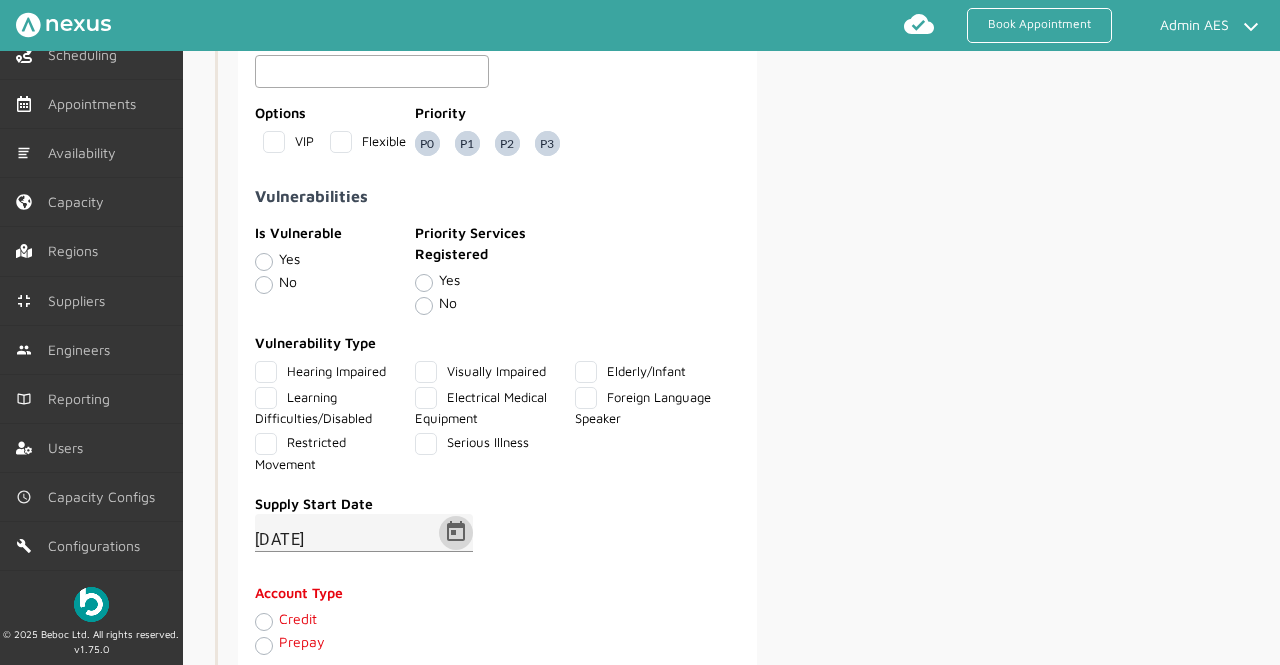 type 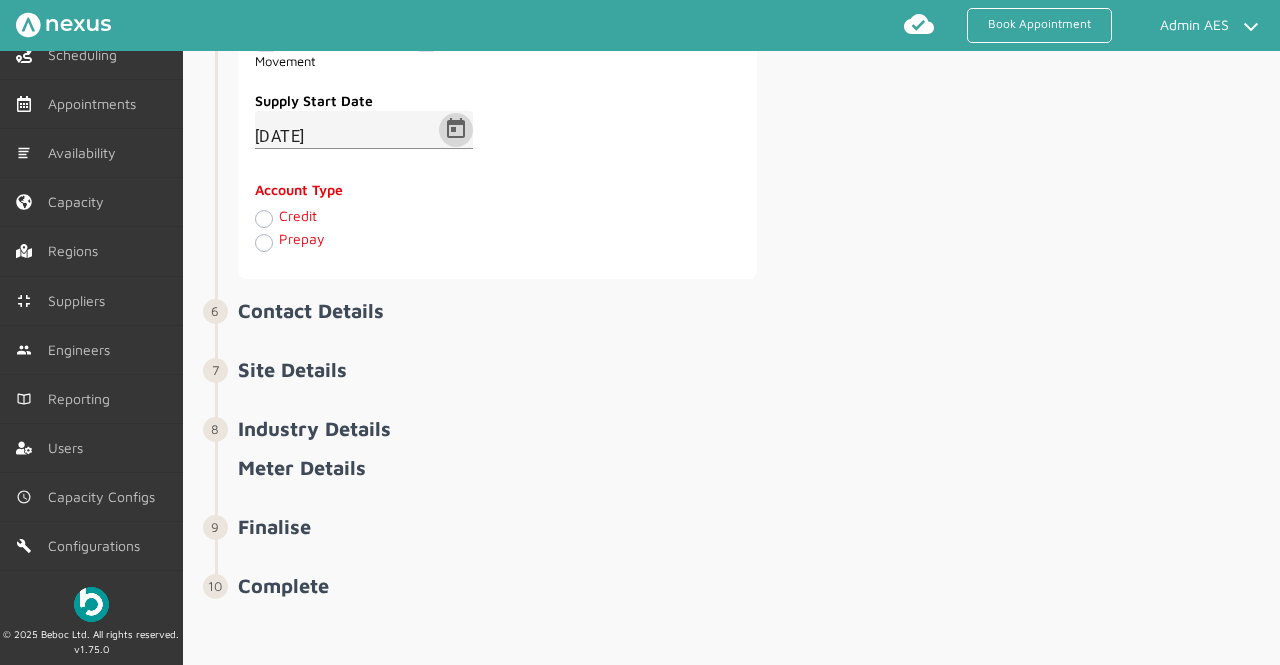 scroll, scrollTop: 1710, scrollLeft: 0, axis: vertical 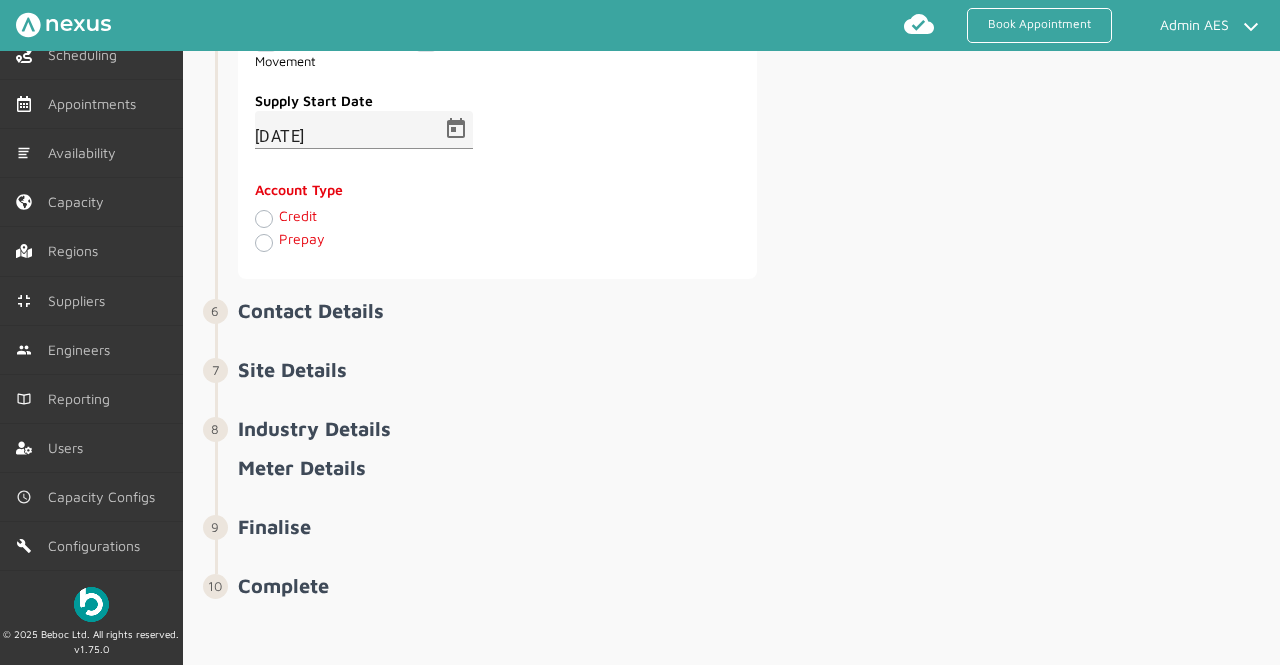 click on "Site Details" 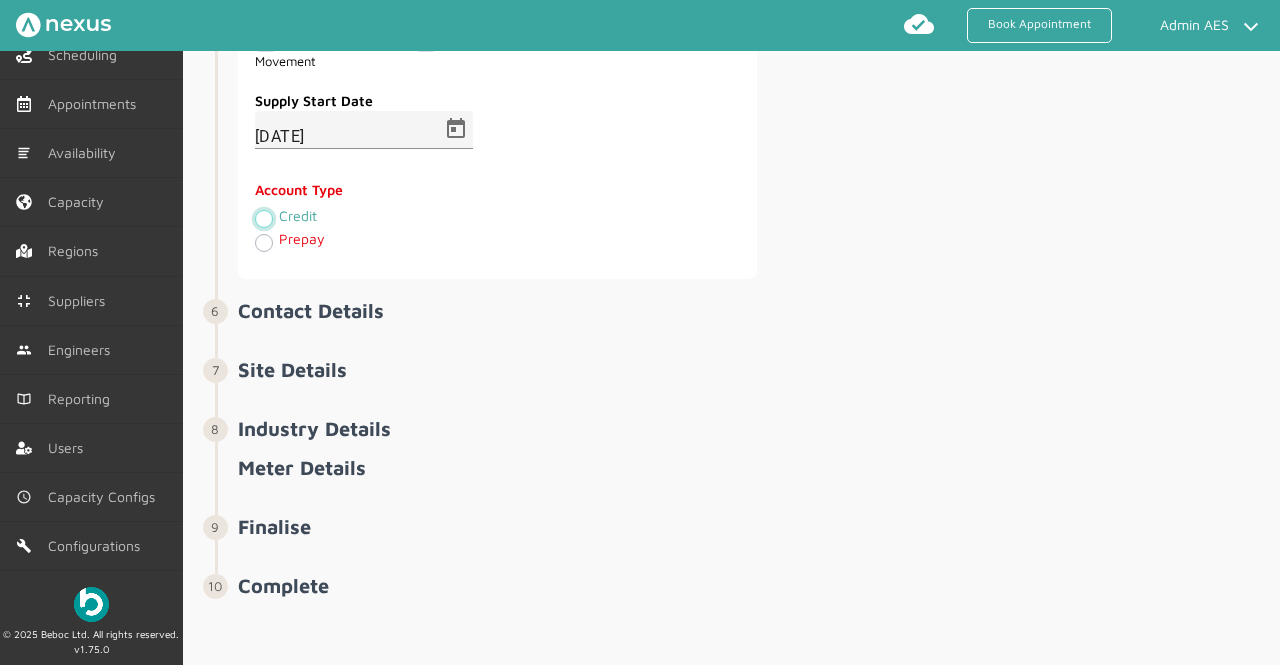 click on "Credit" at bounding box center [263, 218] 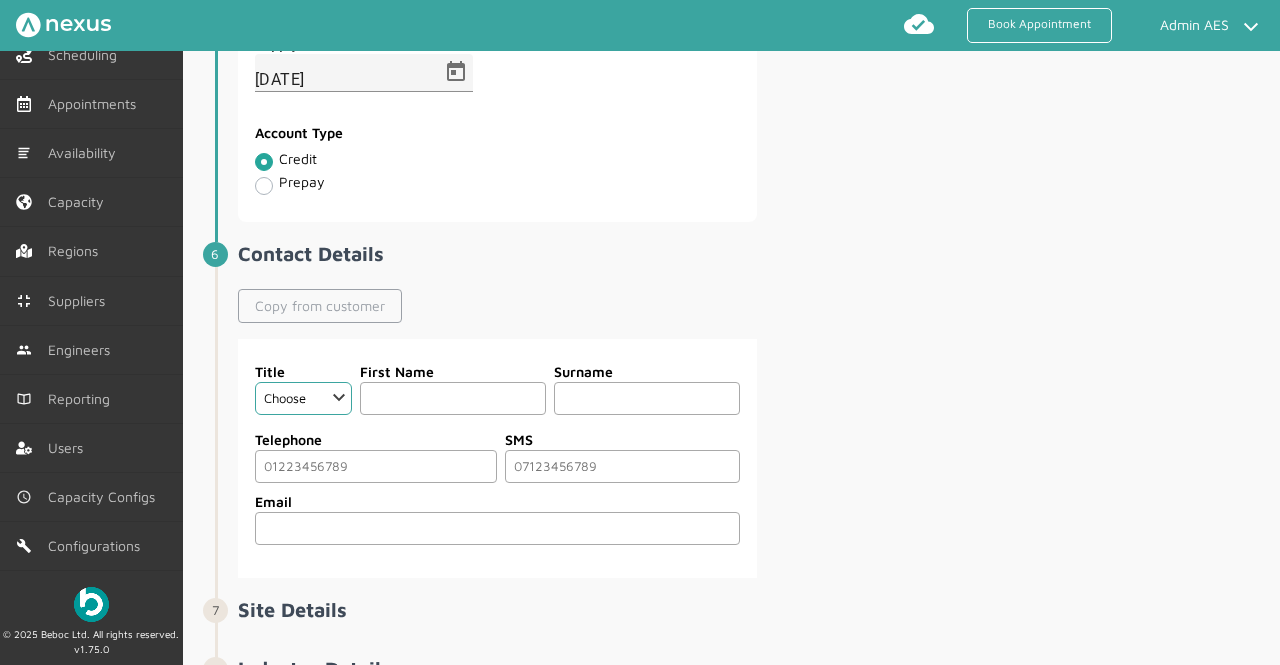 click on "Copy from customer" 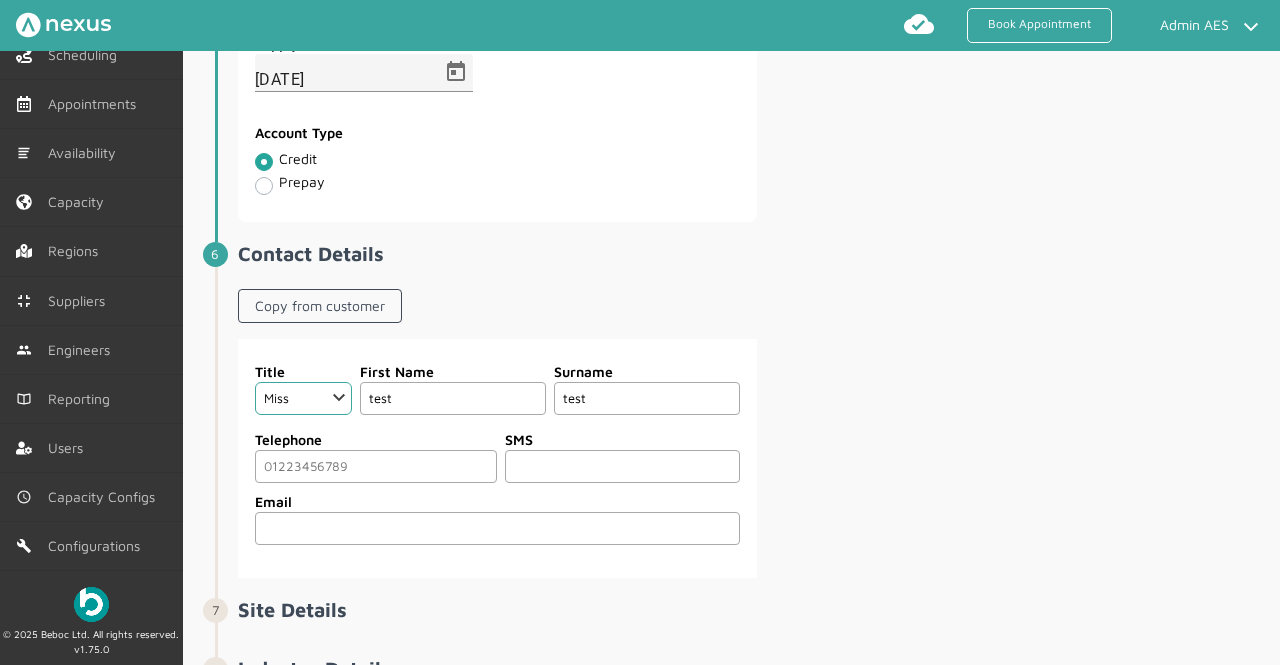 click 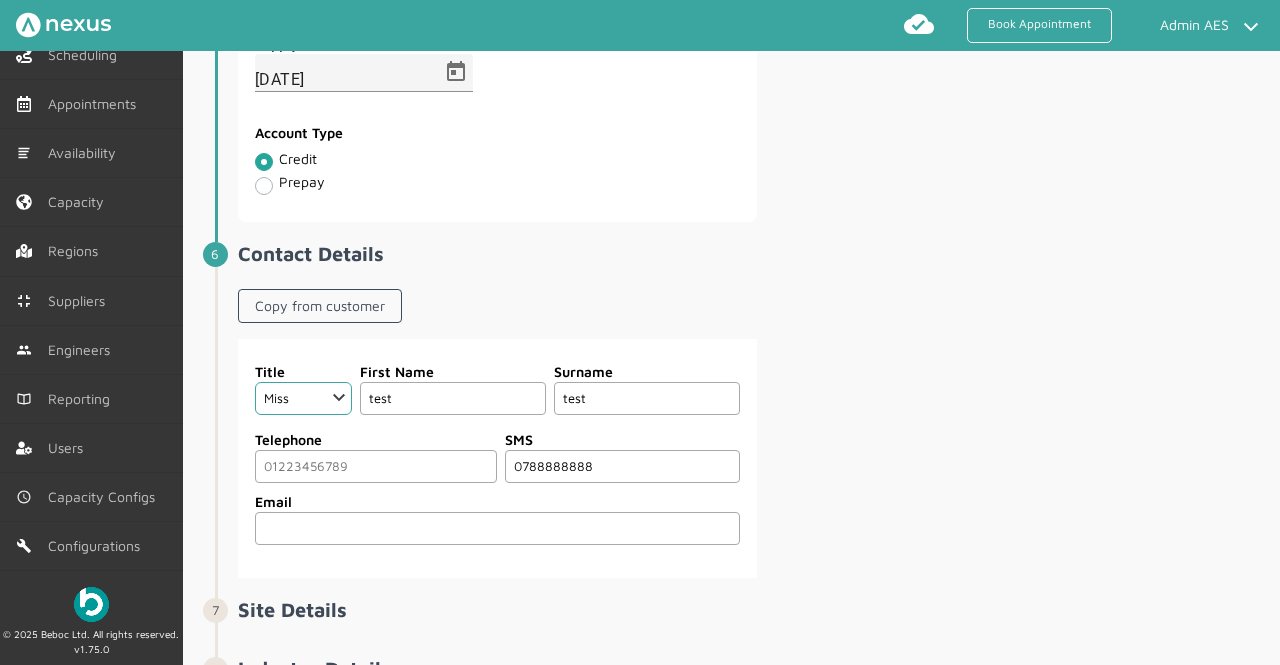 type on "07888888889" 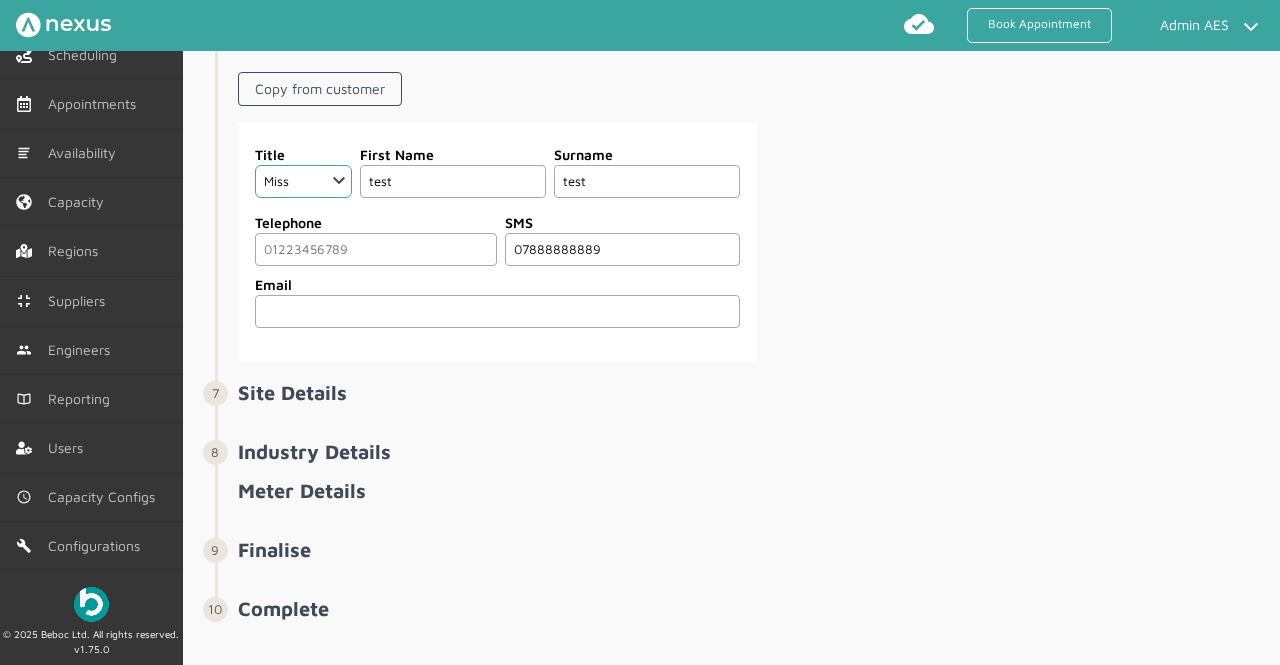 scroll, scrollTop: 1963, scrollLeft: 0, axis: vertical 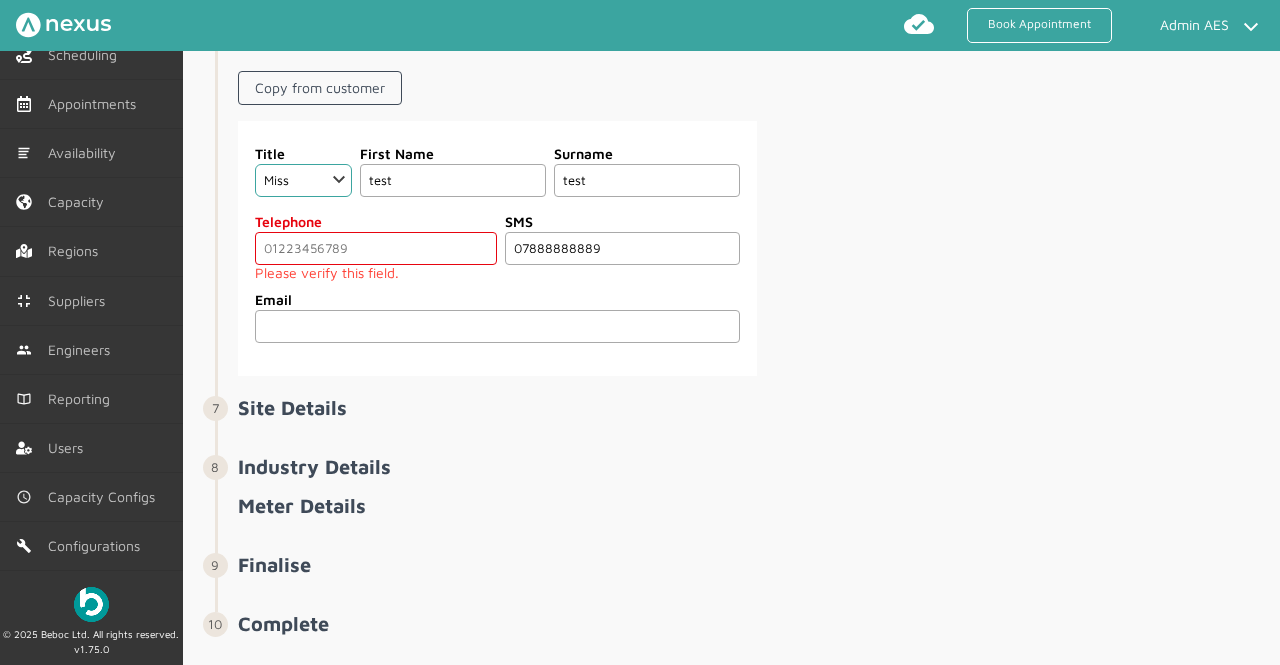 type 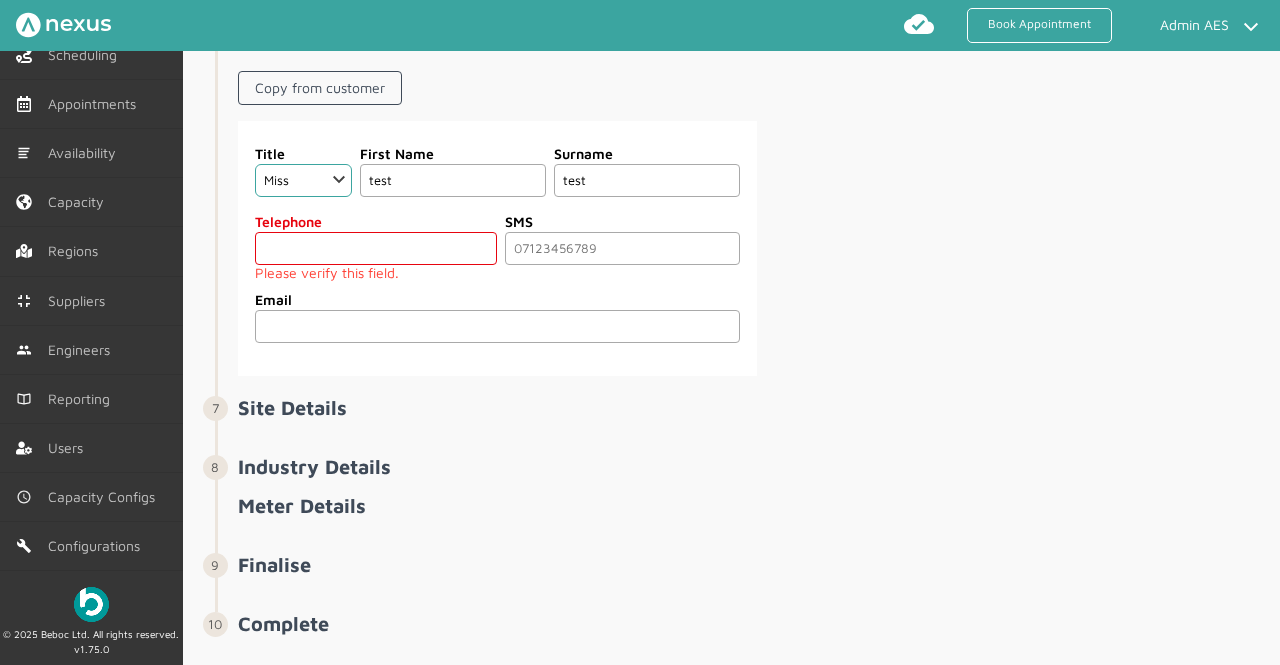 click 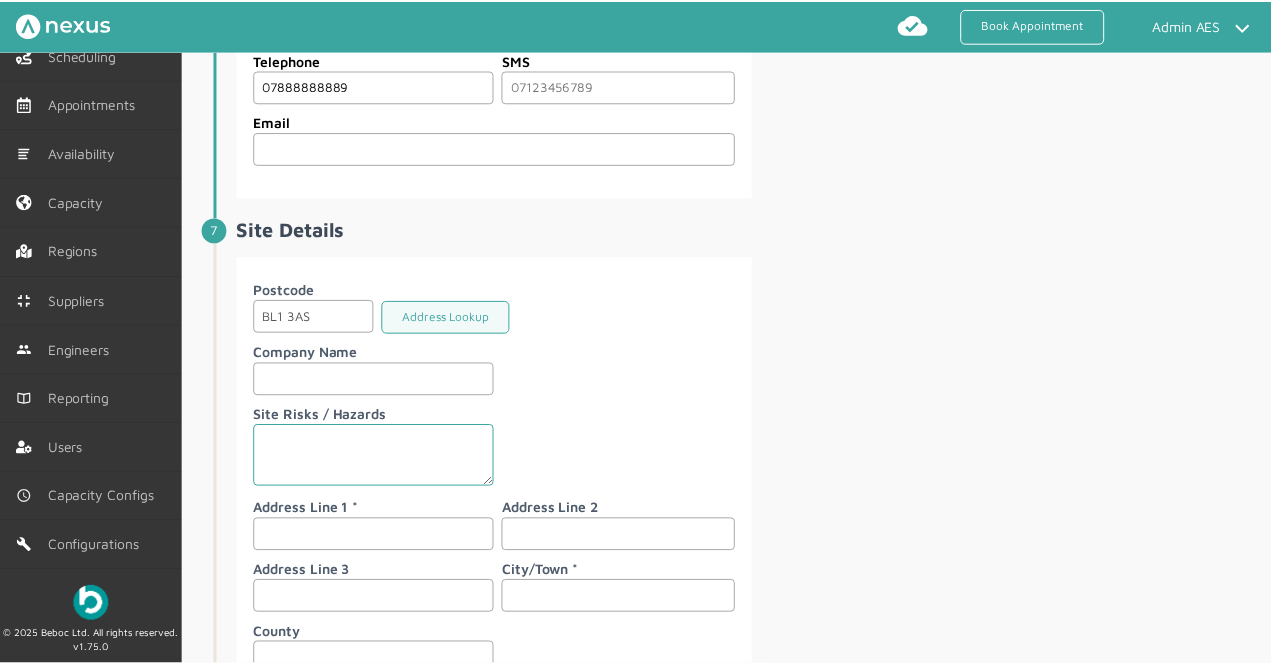 scroll, scrollTop: 2133, scrollLeft: 0, axis: vertical 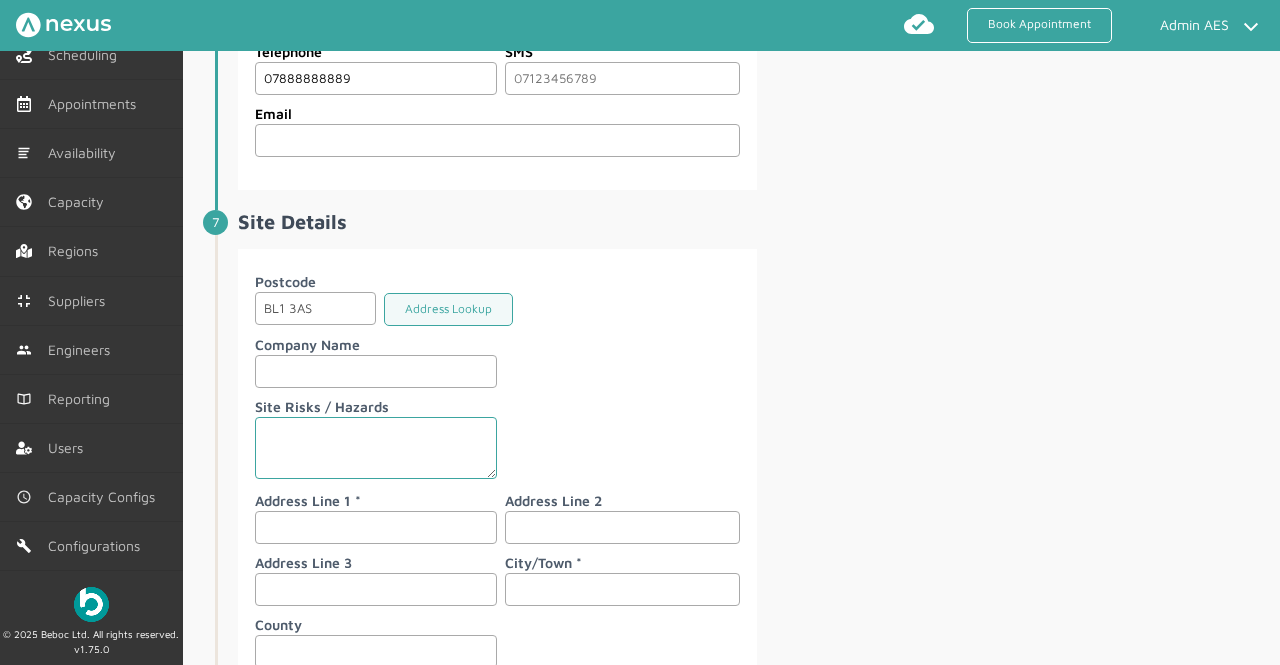 type on "07888888889" 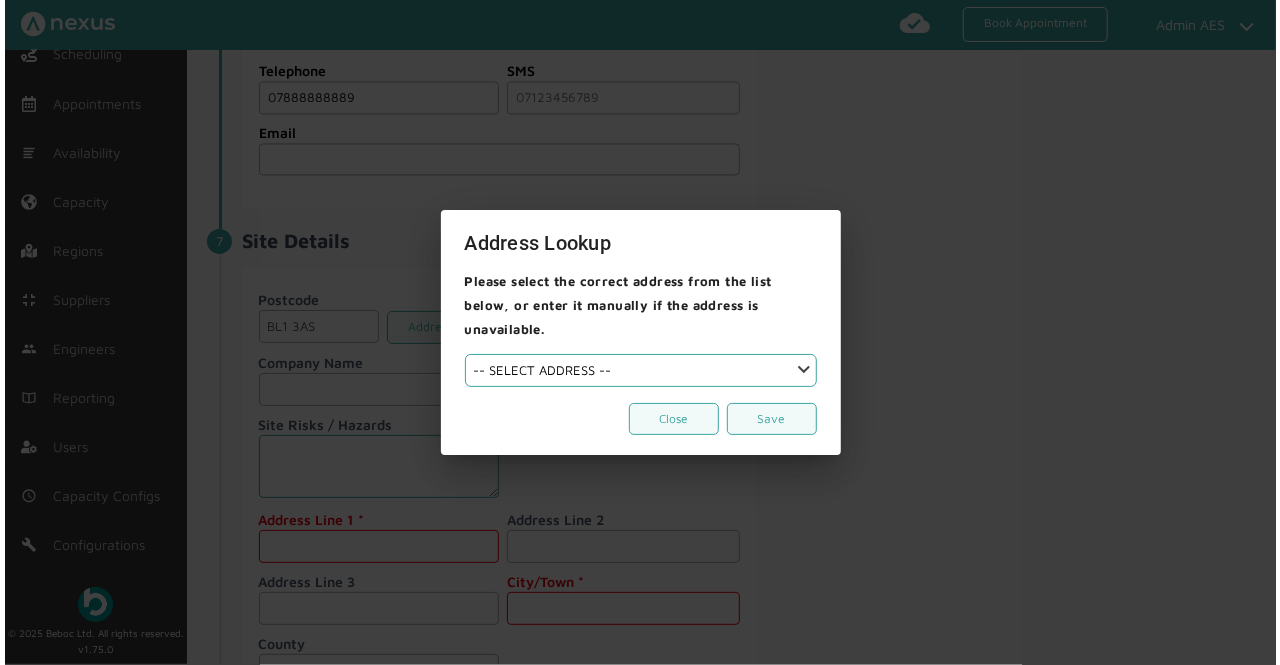 scroll, scrollTop: 2152, scrollLeft: 0, axis: vertical 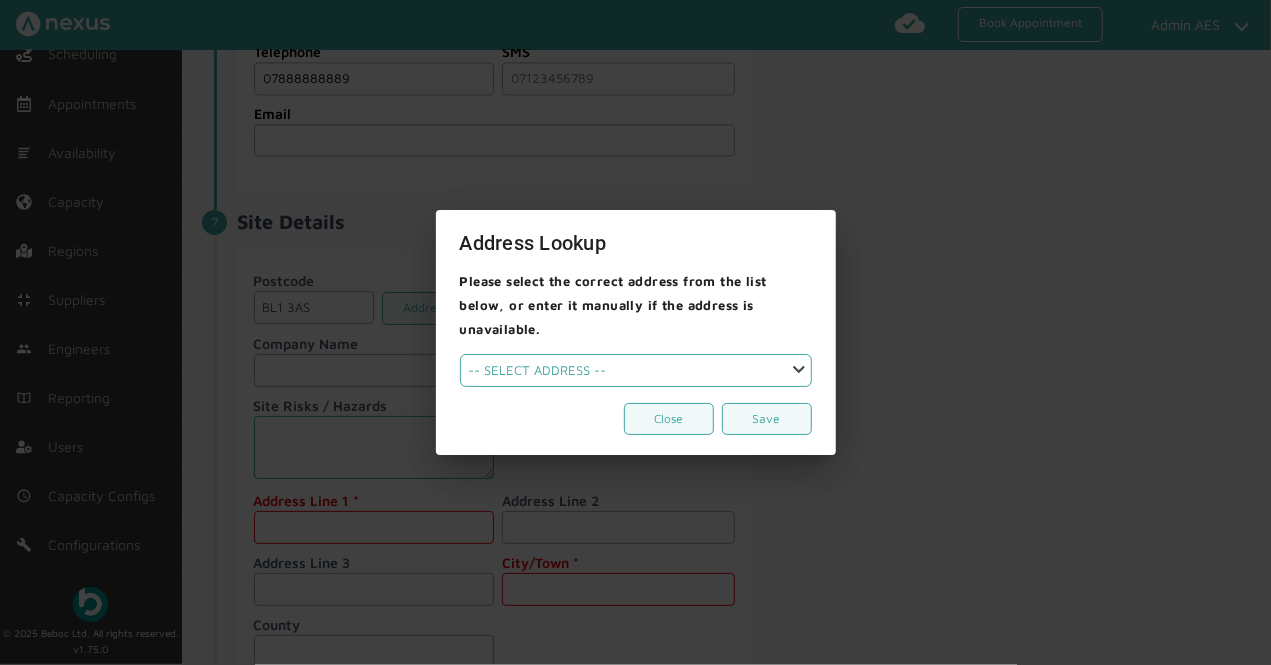 click on "-- SELECT ADDRESS --  Namploy Restaurant [STREET_ADDRESS][PERSON_NAME][PERSON_NAME] Roofing [STREET_ADDRESS]  [GEOGRAPHIC_DATA] [PERSON_NAME][GEOGRAPHIC_DATA][PERSON_NAME] [STREET_ADDRESS][GEOGRAPHIC_DATA][PERSON_NAME] [PERSON_NAME] Electrical Contractors [GEOGRAPHIC_DATA] [STREET_ADDRESS] [GEOGRAPHIC_DATA]   Mini Designs Ltd ([GEOGRAPHIC_DATA]) Nortex Business Centre [STREET_ADDRESS] [GEOGRAPHIC_DATA]   The Private Medical Insurance Co [GEOGRAPHIC_DATA] [STREET_ADDRESS] [GEOGRAPHIC_DATA]   General Welfare of the Blind Nortex Business Centre [STREET_ADDRESS][GEOGRAPHIC_DATA] [GEOGRAPHIC_DATA]   The Factory Shop [GEOGRAPHIC_DATA] [STREET_ADDRESS][GEOGRAPHIC_DATA] [GEOGRAPHIC_DATA]   Initial [GEOGRAPHIC_DATA] [GEOGRAPHIC_DATA] [GEOGRAPHIC_DATA]   Cadnet Solutions Ltd [GEOGRAPHIC_DATA] [STREET_ADDRESS] [PERSON_NAME][GEOGRAPHIC_DATA] Properties [GEOGRAPHIC_DATA] [GEOGRAPHIC_DATA] [GEOGRAPHIC_DATA]   Takehot Ltd [GEOGRAPHIC_DATA] [STREET_ADDRESS][PERSON_NAME]" at bounding box center (636, 370) 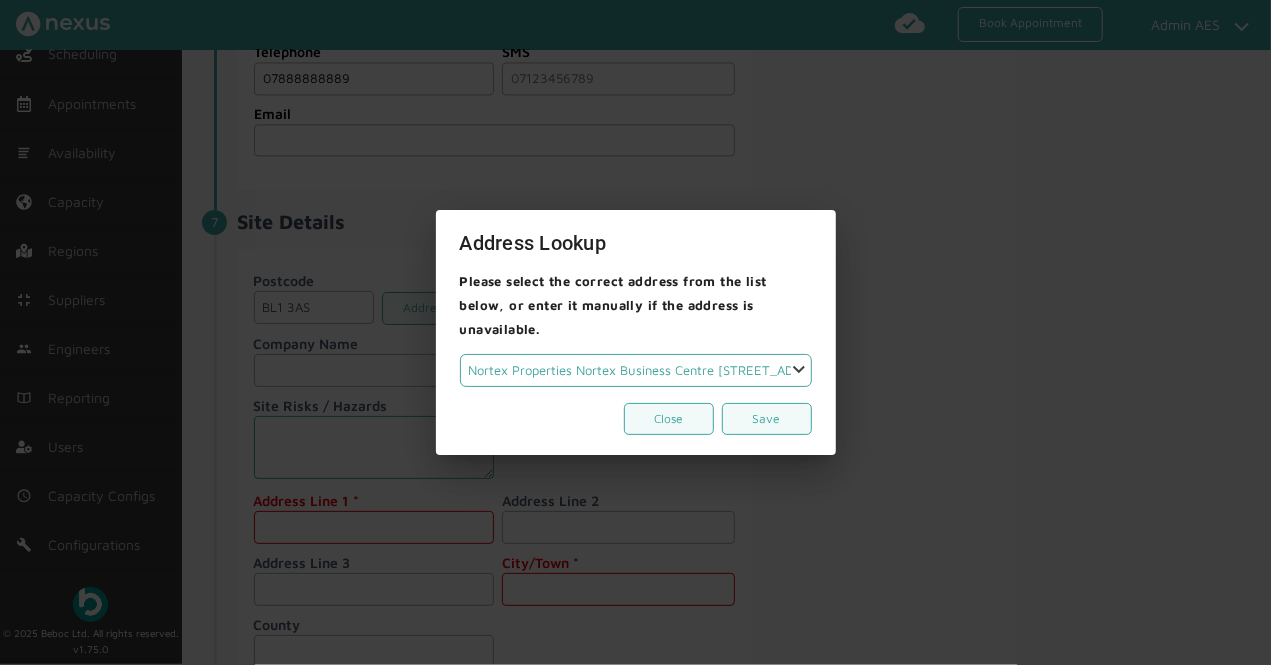 click on "-- SELECT ADDRESS --  Namploy Restaurant [STREET_ADDRESS][PERSON_NAME][PERSON_NAME] Roofing [STREET_ADDRESS]  [GEOGRAPHIC_DATA] [PERSON_NAME][GEOGRAPHIC_DATA][PERSON_NAME] [STREET_ADDRESS][GEOGRAPHIC_DATA][PERSON_NAME] [PERSON_NAME] Electrical Contractors [GEOGRAPHIC_DATA] [STREET_ADDRESS] [GEOGRAPHIC_DATA]   Mini Designs Ltd ([GEOGRAPHIC_DATA]) Nortex Business Centre [STREET_ADDRESS] [GEOGRAPHIC_DATA]   The Private Medical Insurance Co [GEOGRAPHIC_DATA] [STREET_ADDRESS] [GEOGRAPHIC_DATA]   General Welfare of the Blind Nortex Business Centre [STREET_ADDRESS][GEOGRAPHIC_DATA] [GEOGRAPHIC_DATA]   The Factory Shop [GEOGRAPHIC_DATA] [STREET_ADDRESS][GEOGRAPHIC_DATA] [GEOGRAPHIC_DATA]   Initial [GEOGRAPHIC_DATA] [GEOGRAPHIC_DATA] [GEOGRAPHIC_DATA]   Cadnet Solutions Ltd [GEOGRAPHIC_DATA] [STREET_ADDRESS] [PERSON_NAME][GEOGRAPHIC_DATA] Properties [GEOGRAPHIC_DATA] [GEOGRAPHIC_DATA] [GEOGRAPHIC_DATA]   Takehot Ltd [GEOGRAPHIC_DATA] [STREET_ADDRESS][PERSON_NAME]" at bounding box center (636, 370) 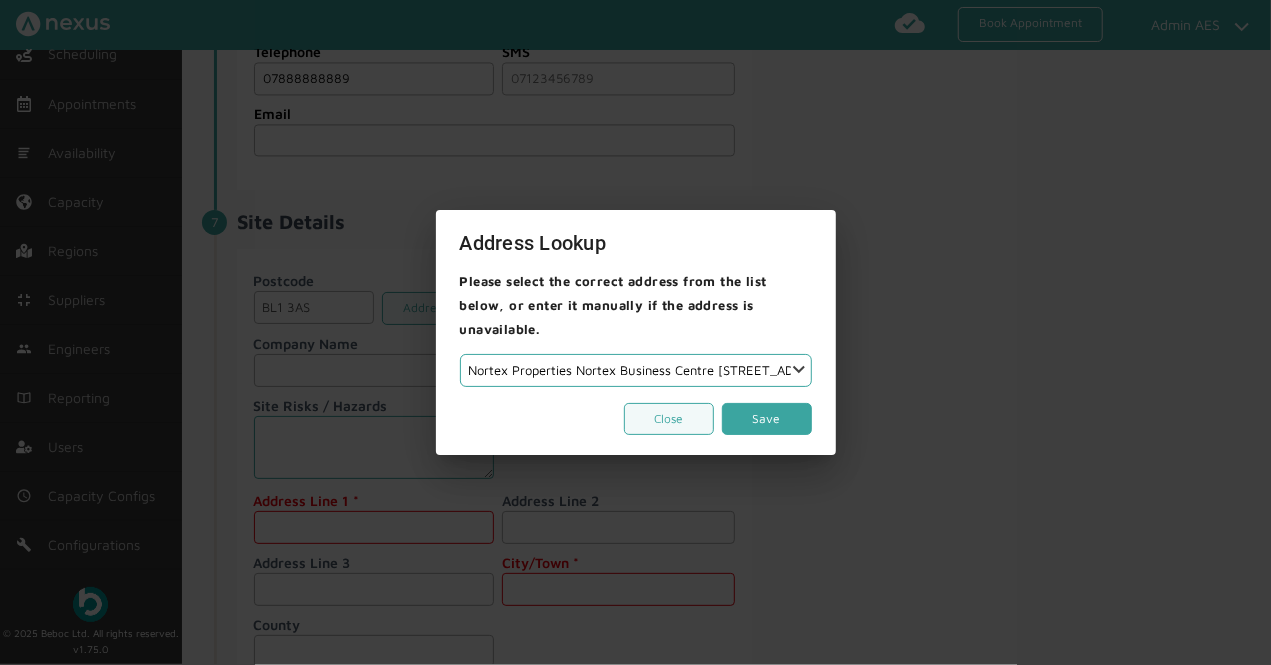 click on "Save" at bounding box center [767, 419] 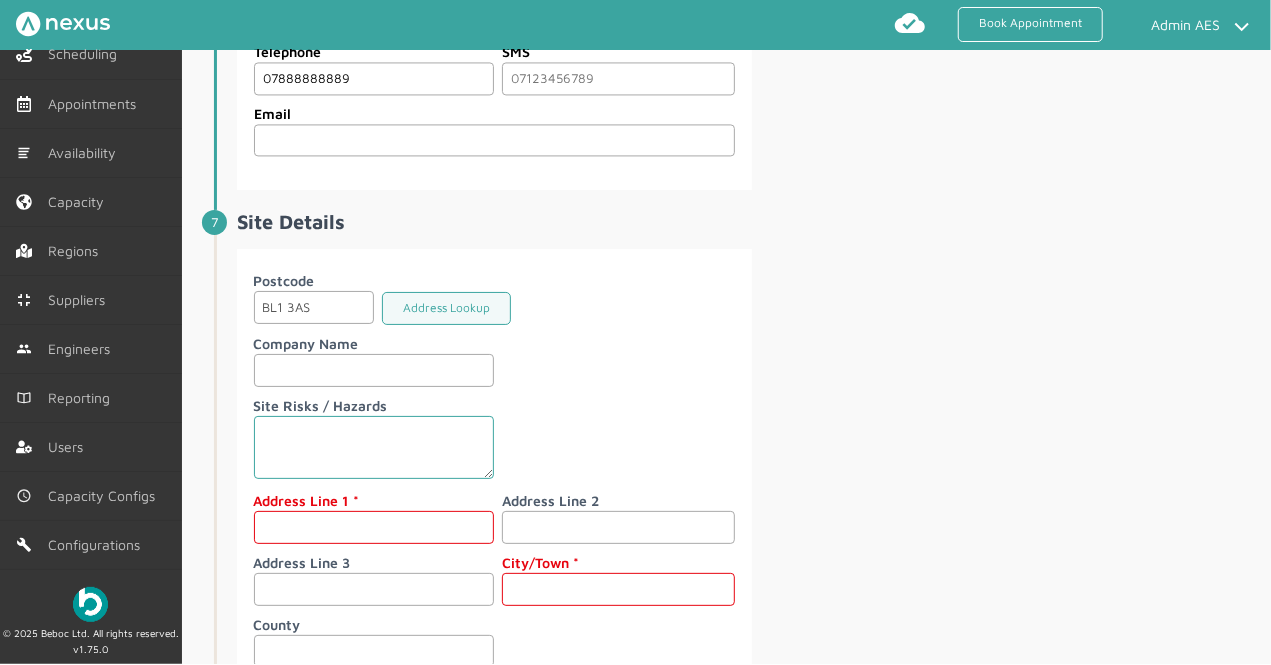 type on "Nortex Properties" 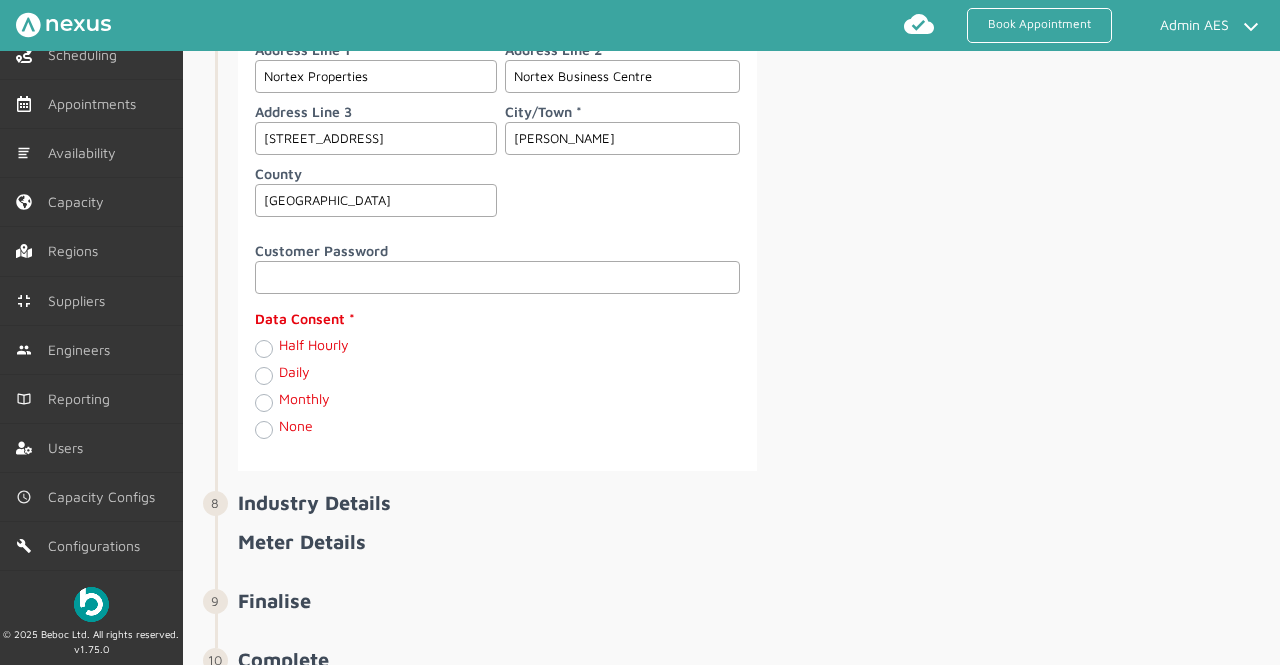 scroll, scrollTop: 2585, scrollLeft: 0, axis: vertical 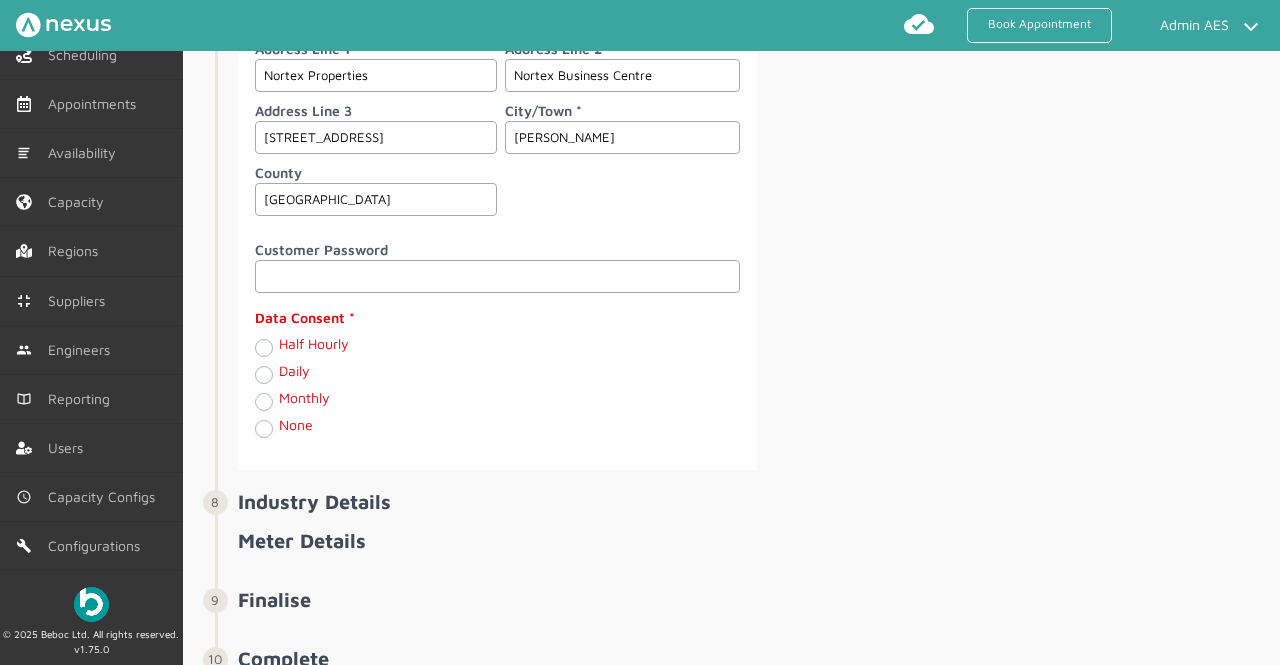 click on "Daily" 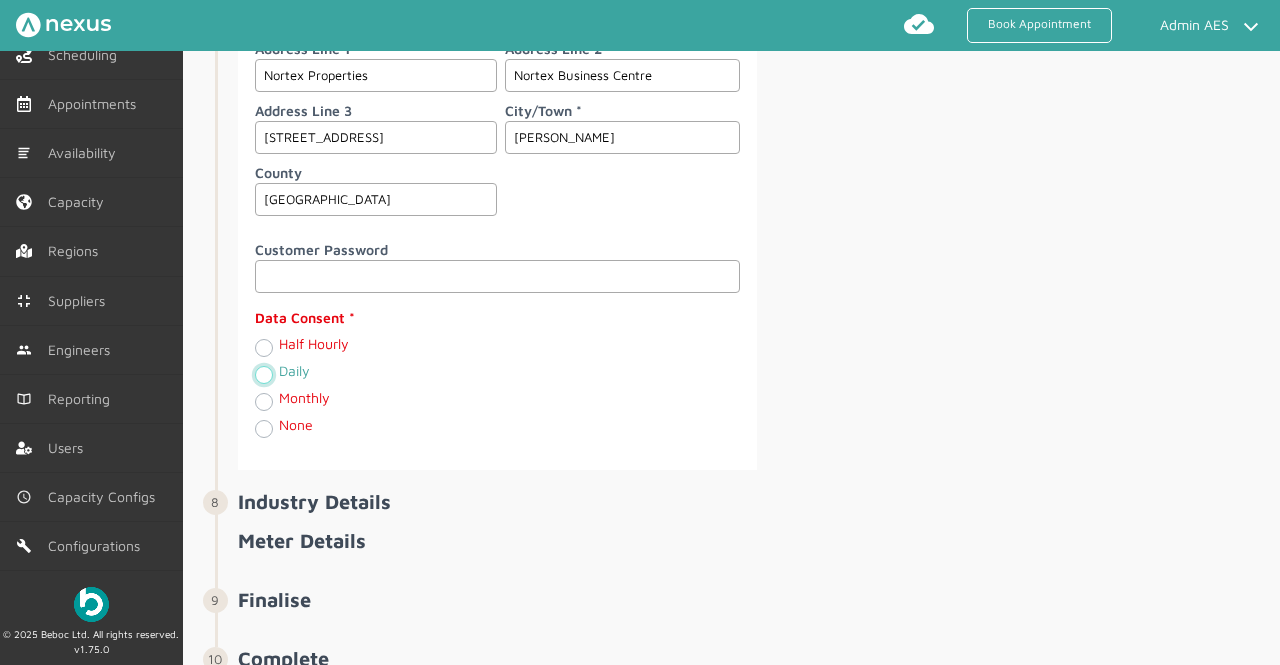 click on "Daily" at bounding box center [263, 373] 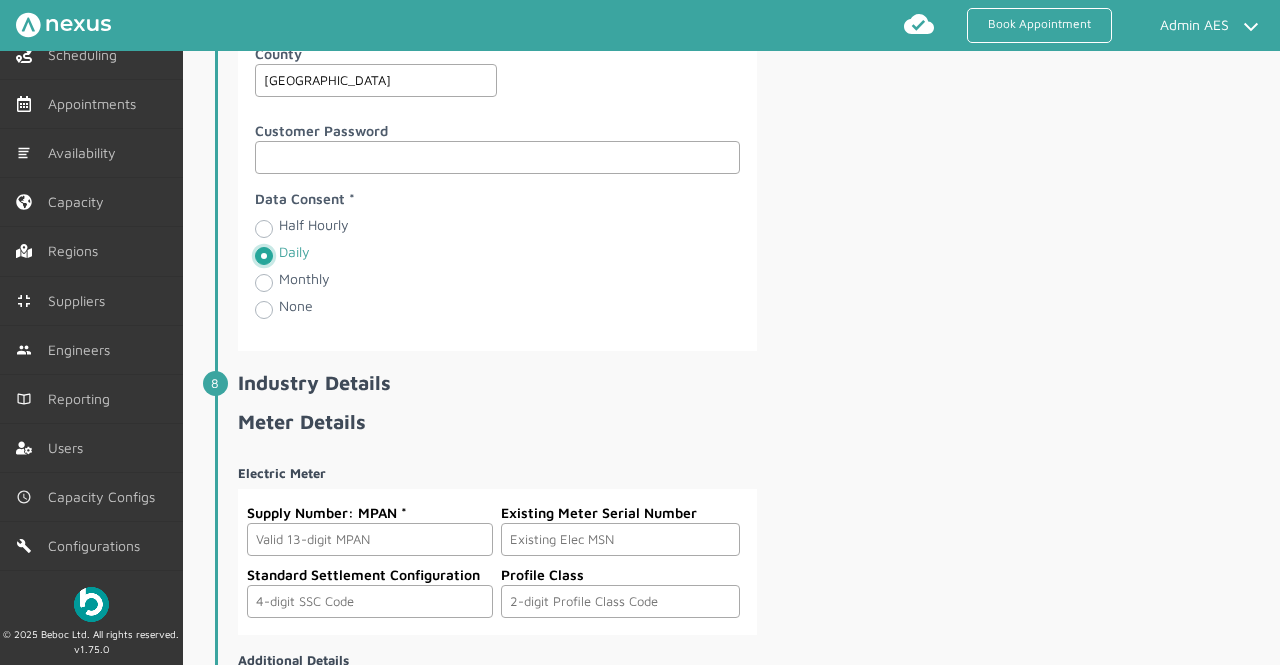 scroll, scrollTop: 2707, scrollLeft: 0, axis: vertical 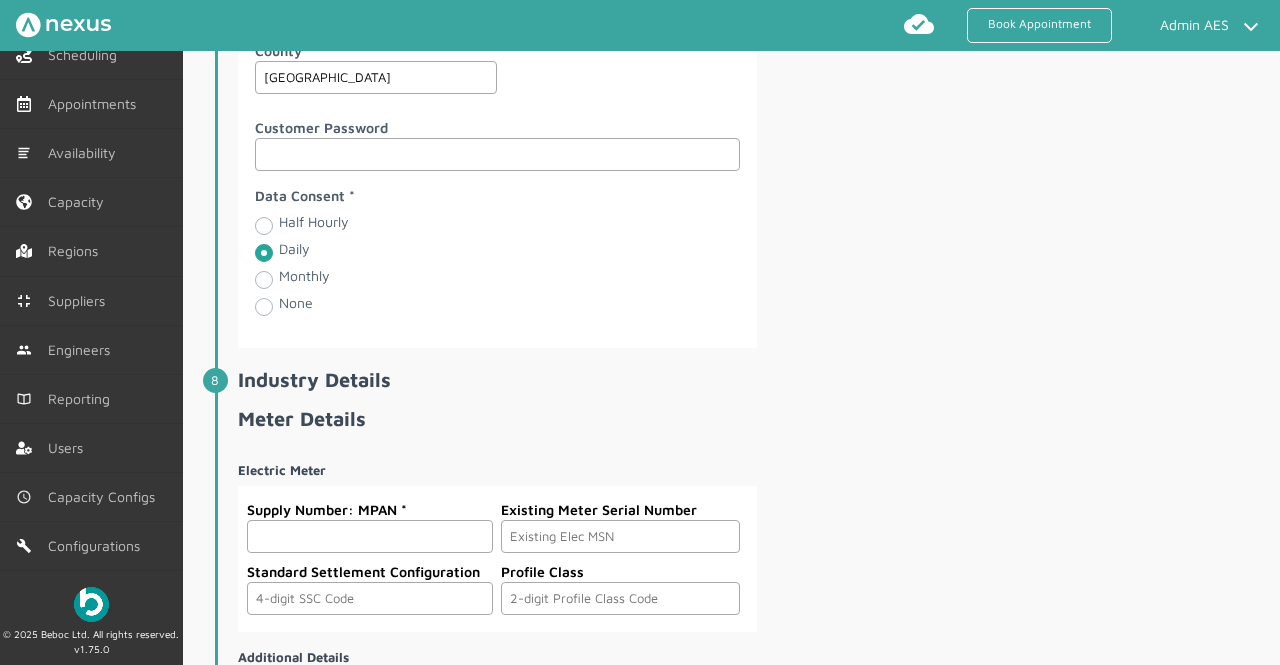 click 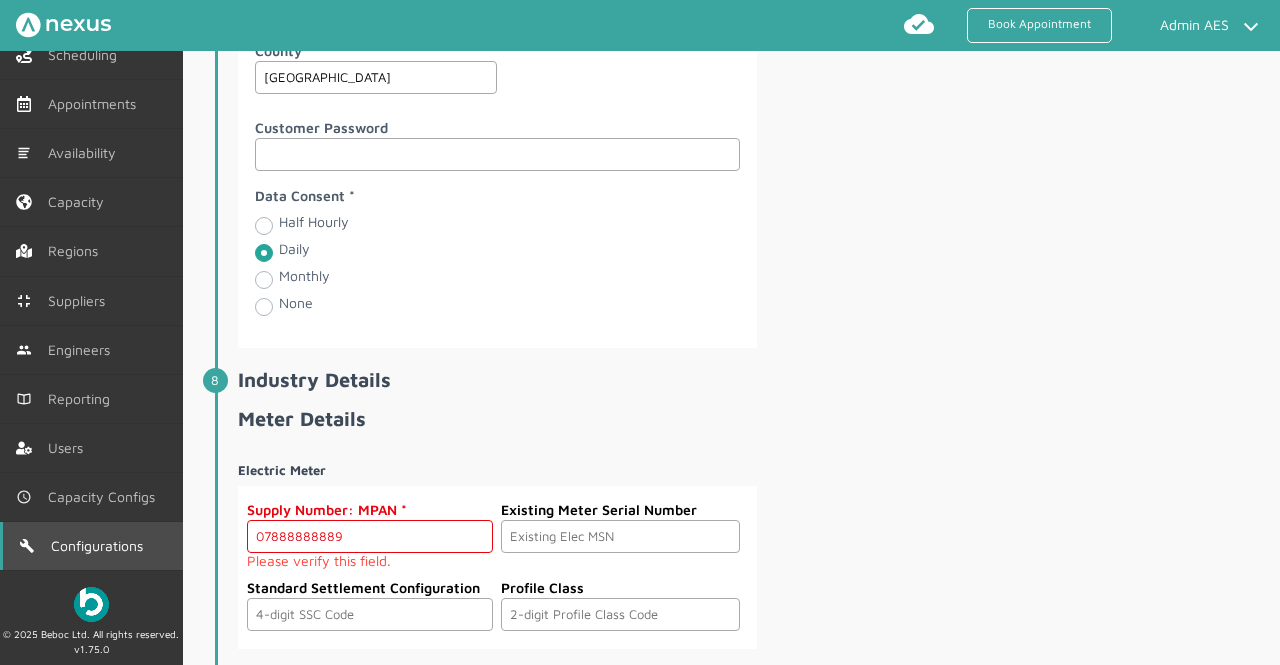 drag, startPoint x: 396, startPoint y: 574, endPoint x: 26, endPoint y: 535, distance: 372.0497 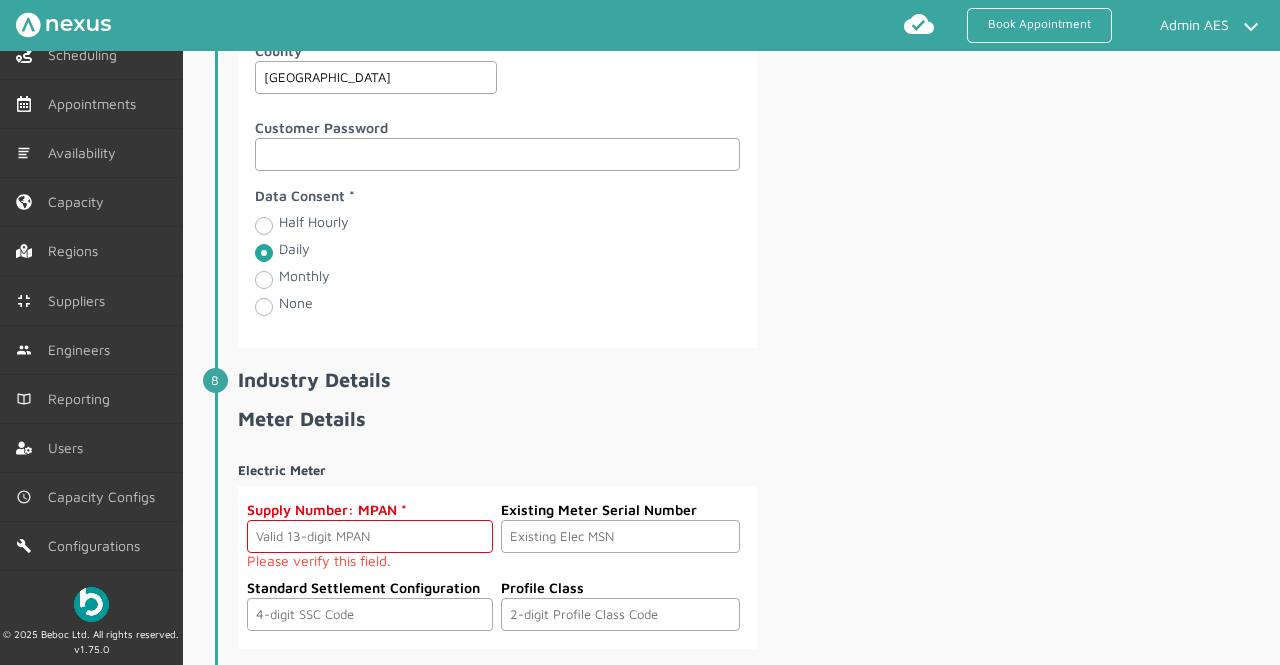 click on "Supply Number: MPAN Please verify this field. Existing Meter Serial Number Standard Settlement Configuration Profile Class" 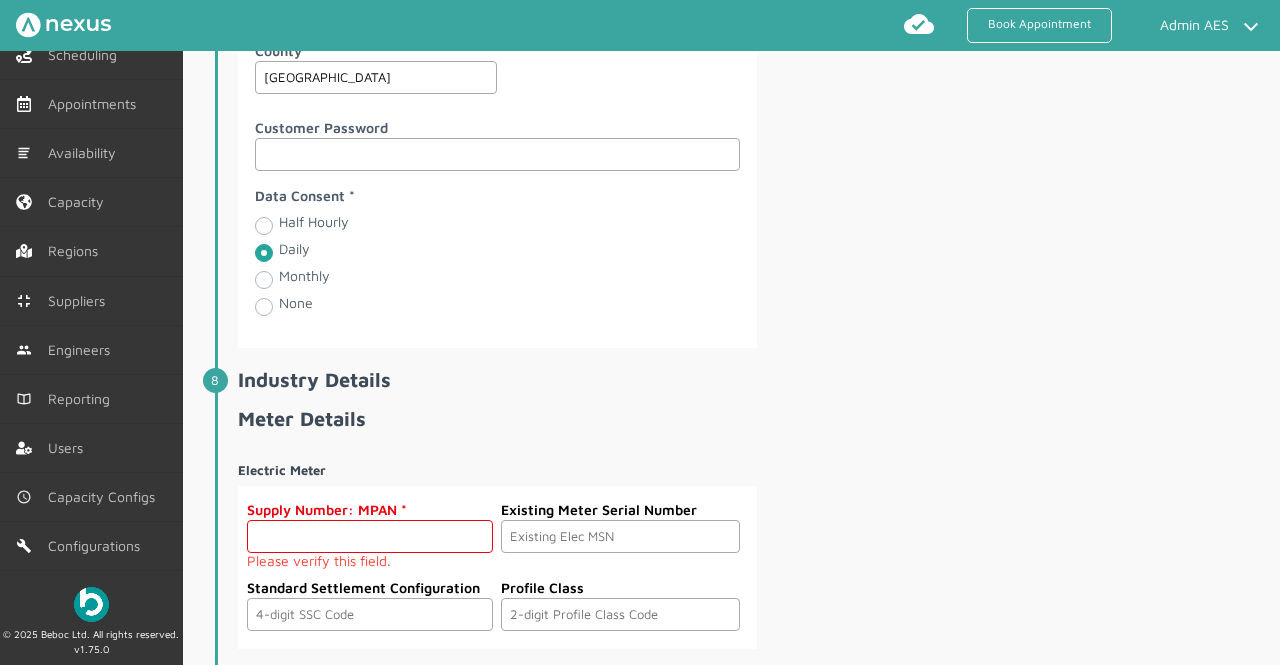 click 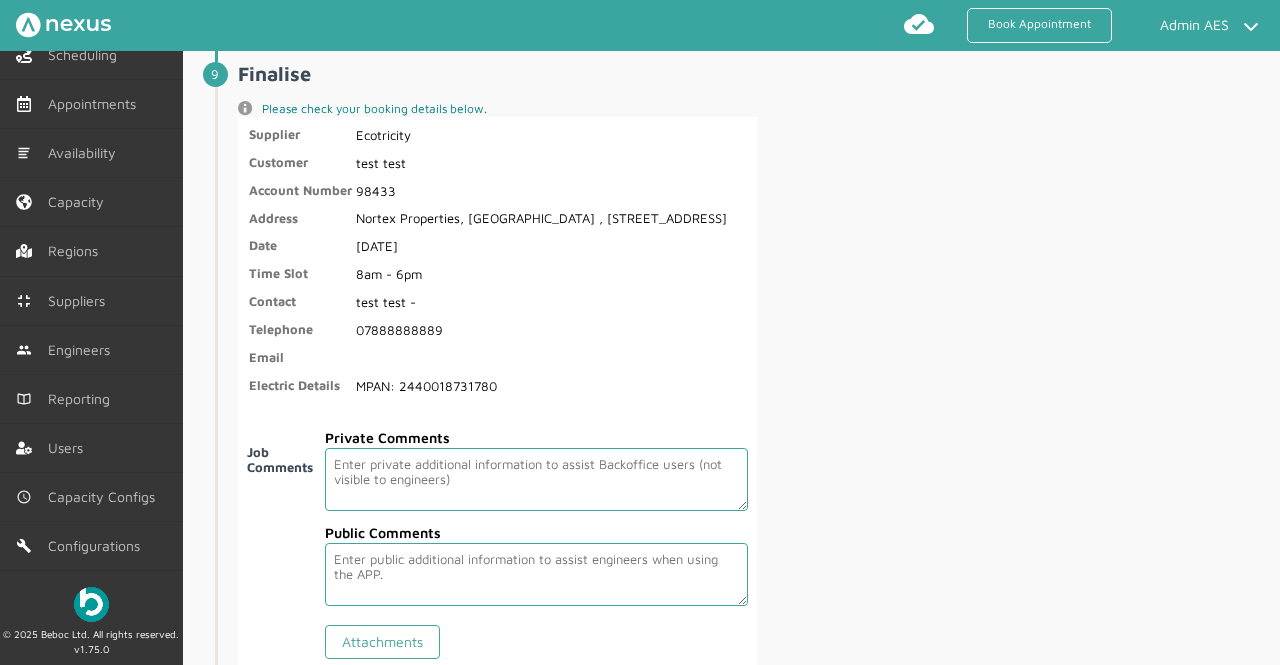 scroll, scrollTop: 3658, scrollLeft: 0, axis: vertical 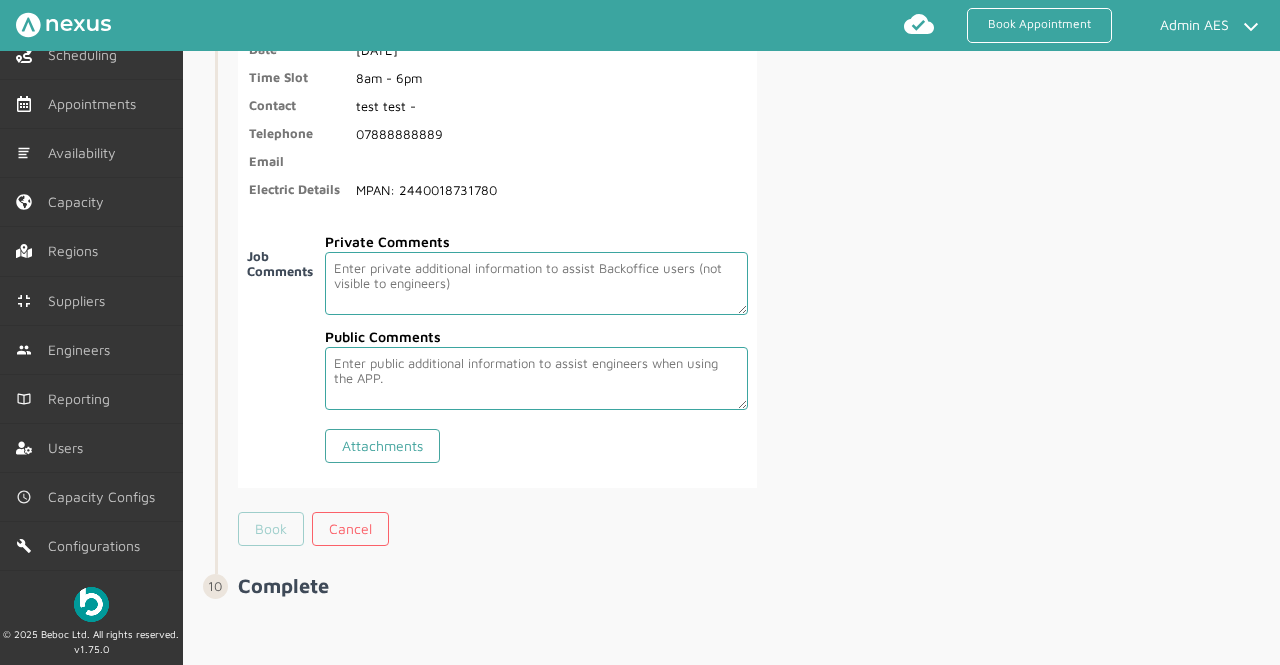 type on "2440018731780" 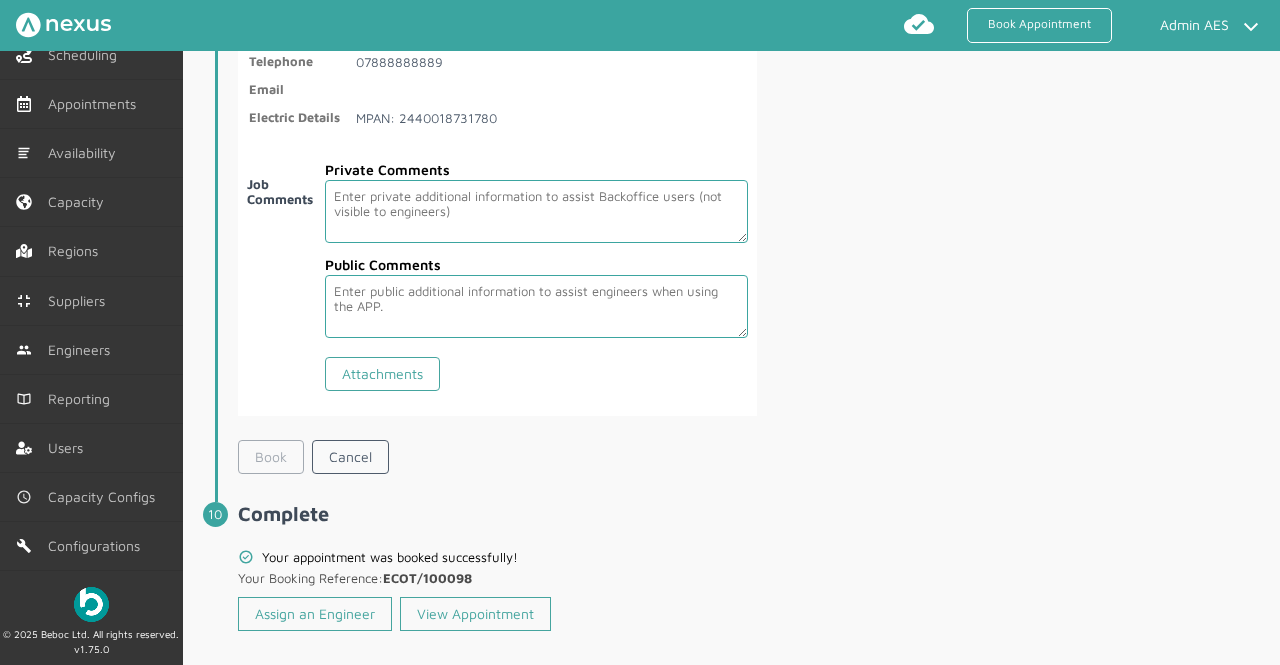 scroll, scrollTop: 3753, scrollLeft: 0, axis: vertical 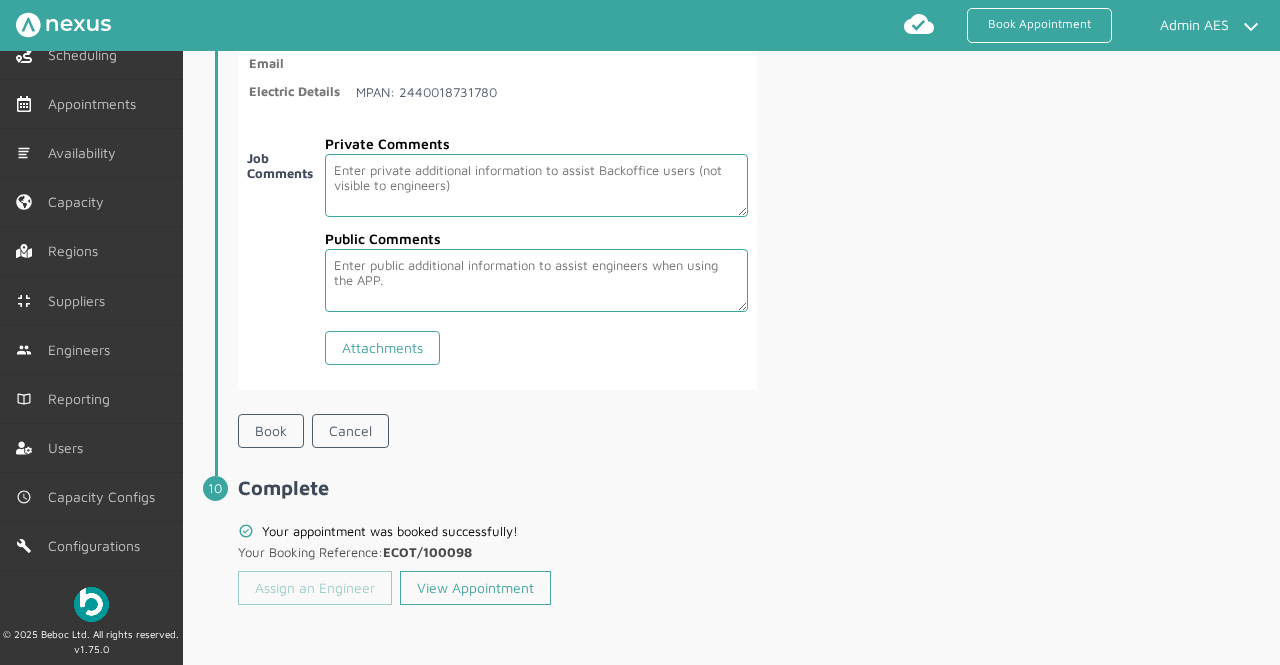 click on "Assign an Engineer" 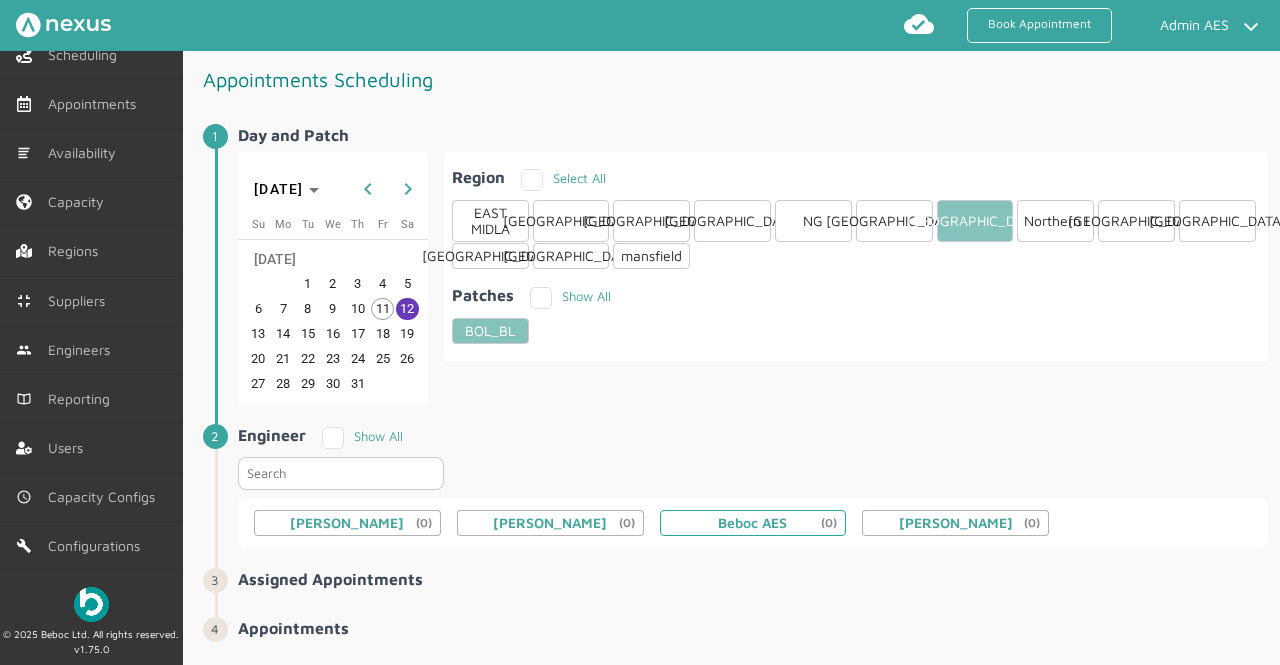 click on "Beboc AES  (0)" 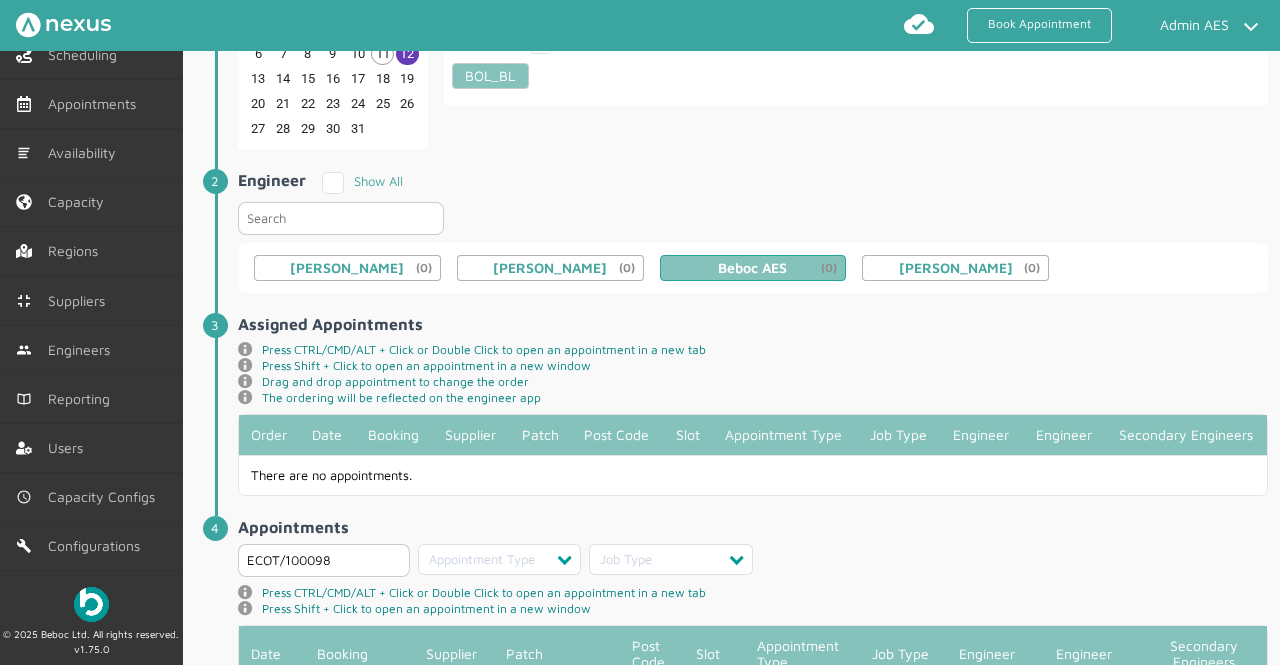 scroll, scrollTop: 377, scrollLeft: 0, axis: vertical 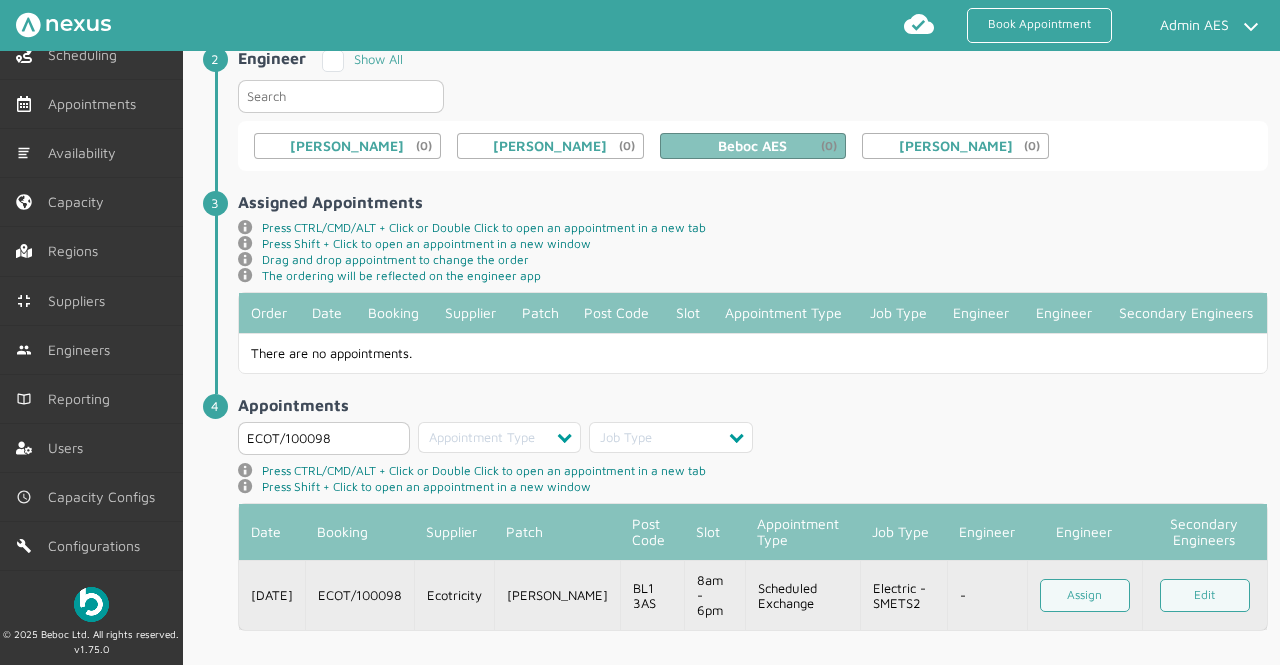 click on "Scheduled Exchange" 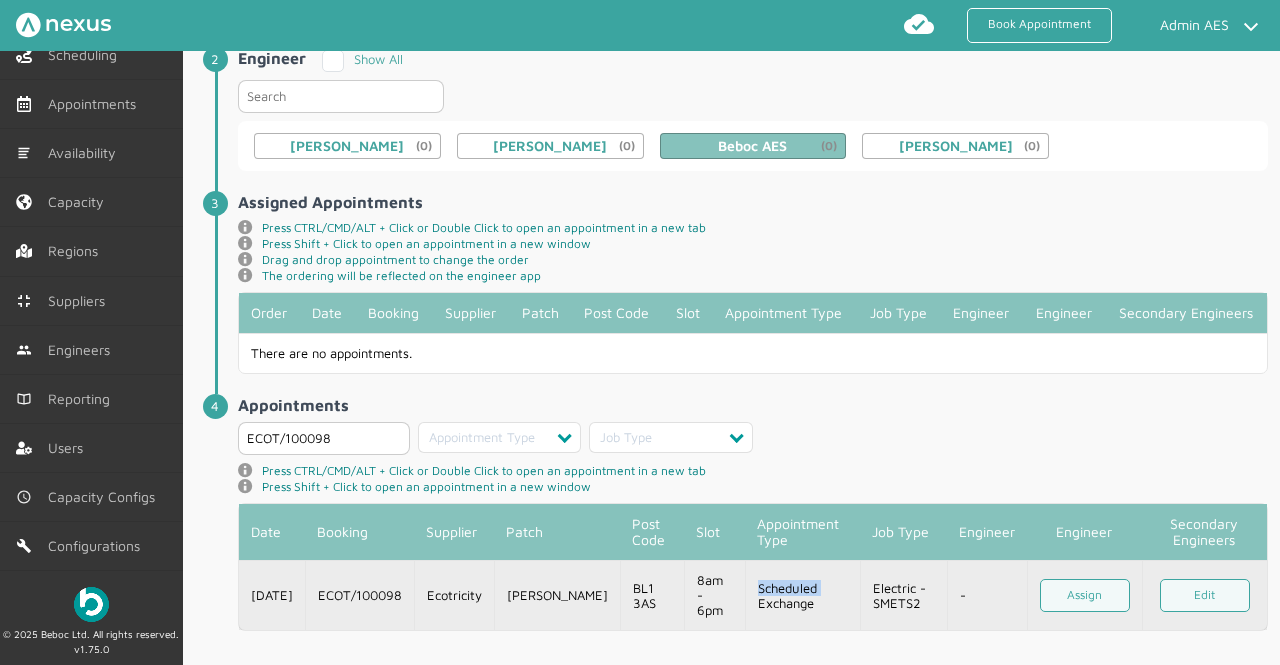 click on "Scheduled Exchange" 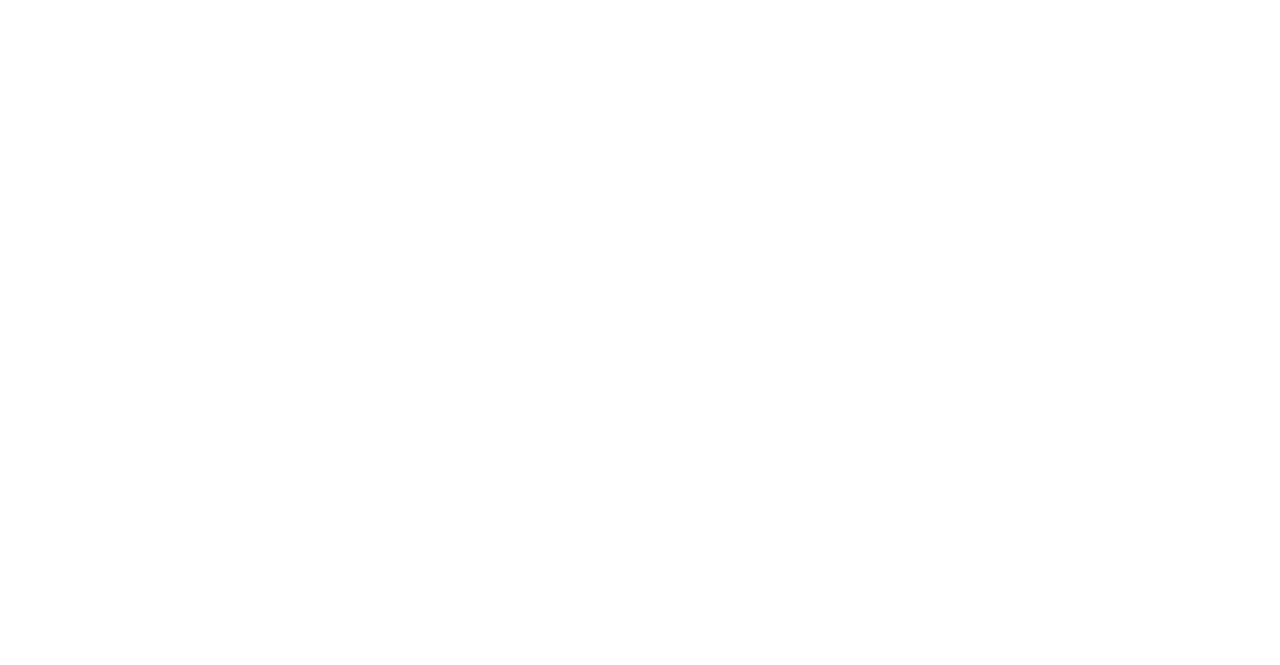 scroll, scrollTop: 0, scrollLeft: 0, axis: both 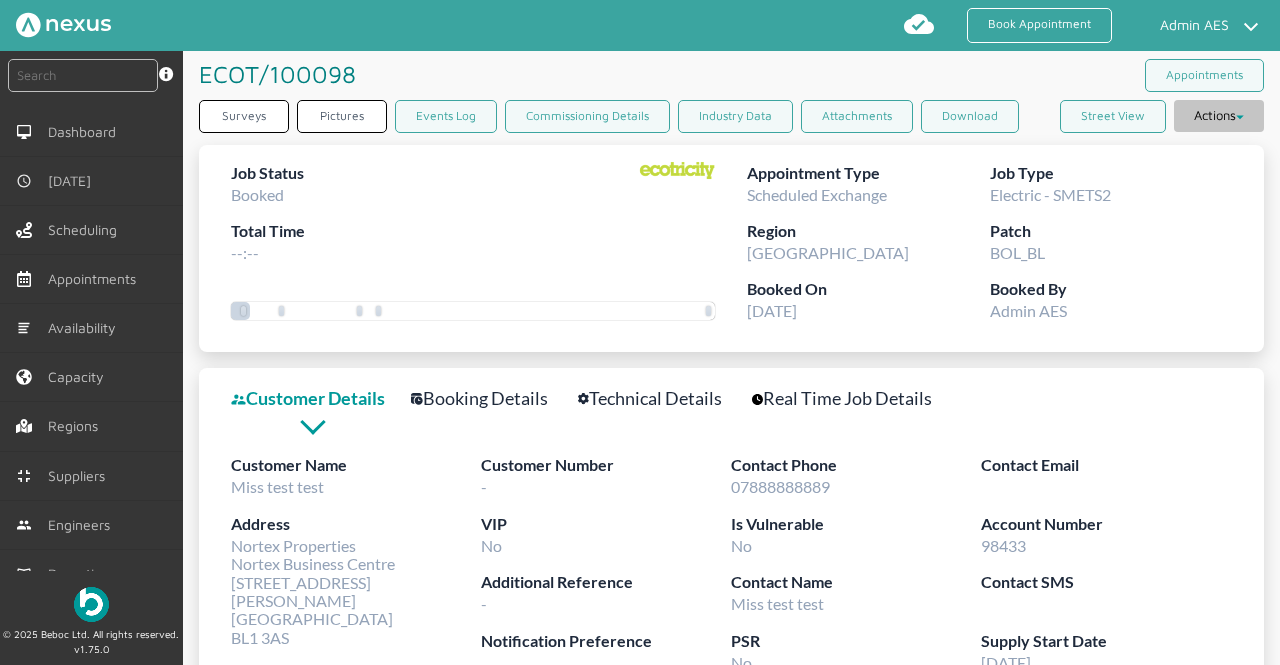 click on "Actions" 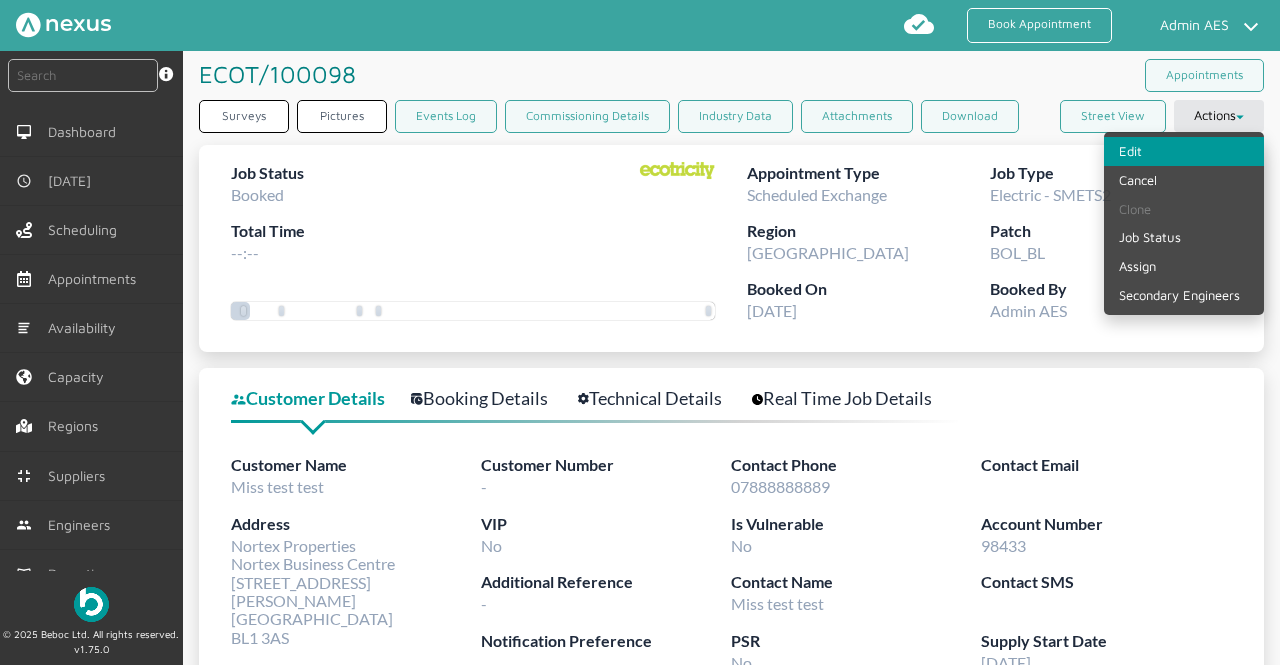 click on "Edit" 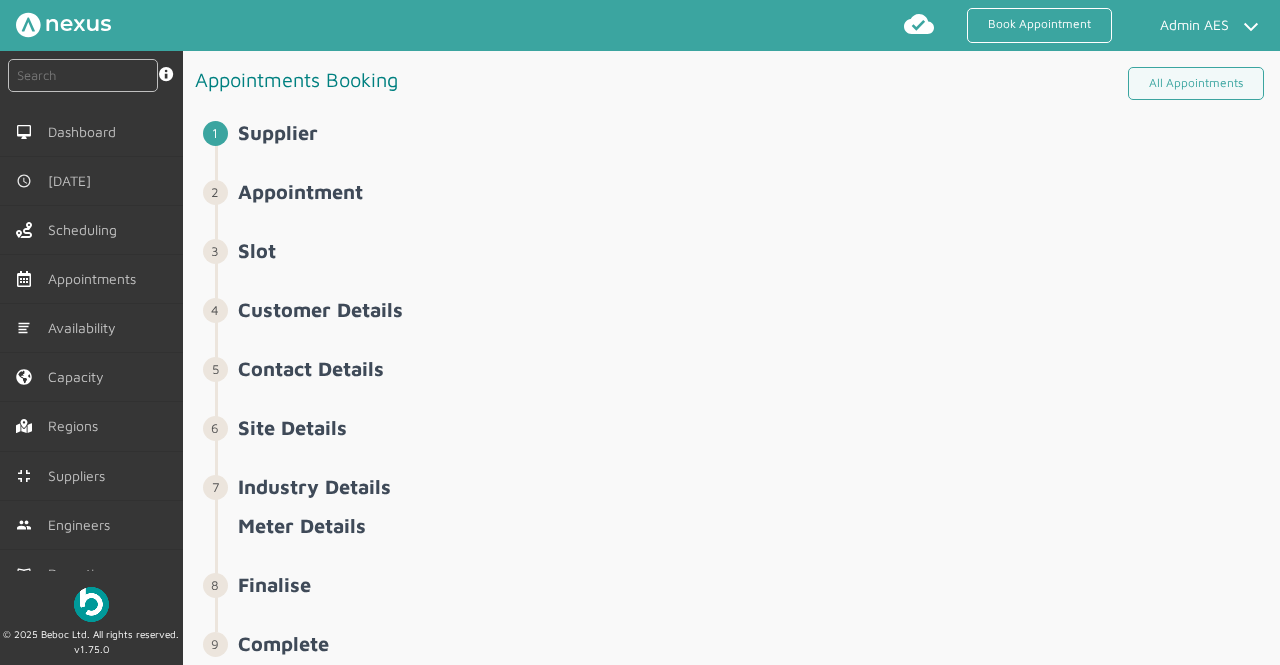 select on "12: 5da647ca4fc5f258734955ce" 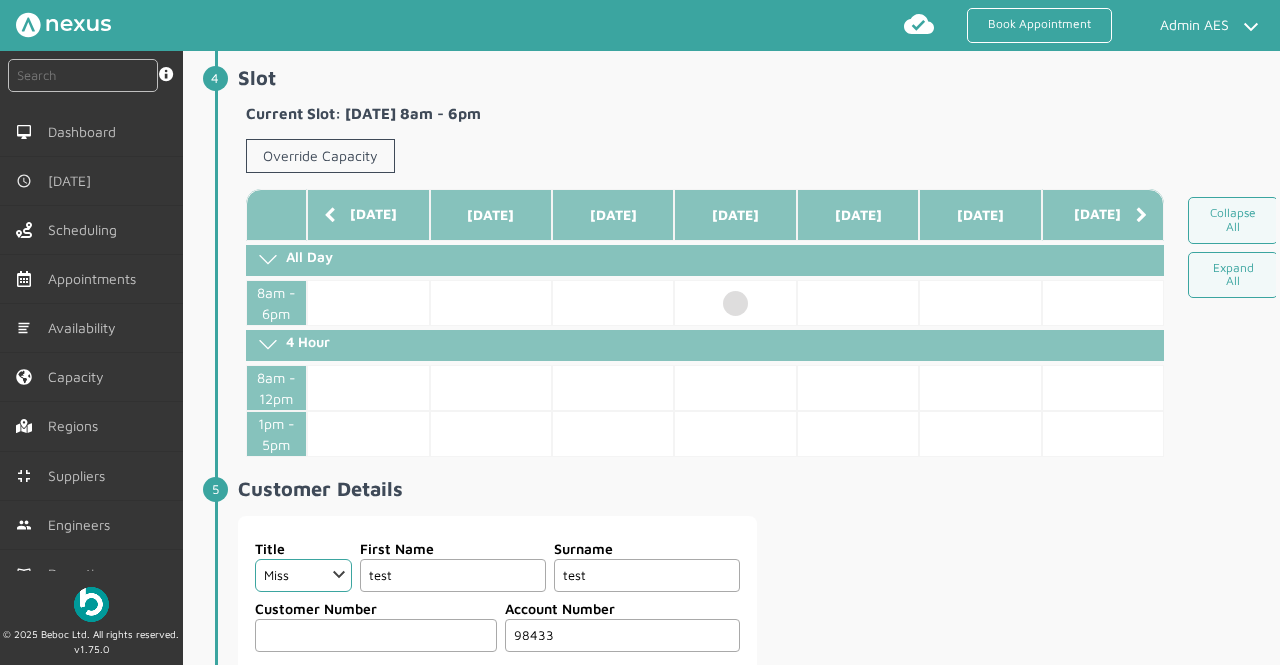 scroll, scrollTop: 478, scrollLeft: 0, axis: vertical 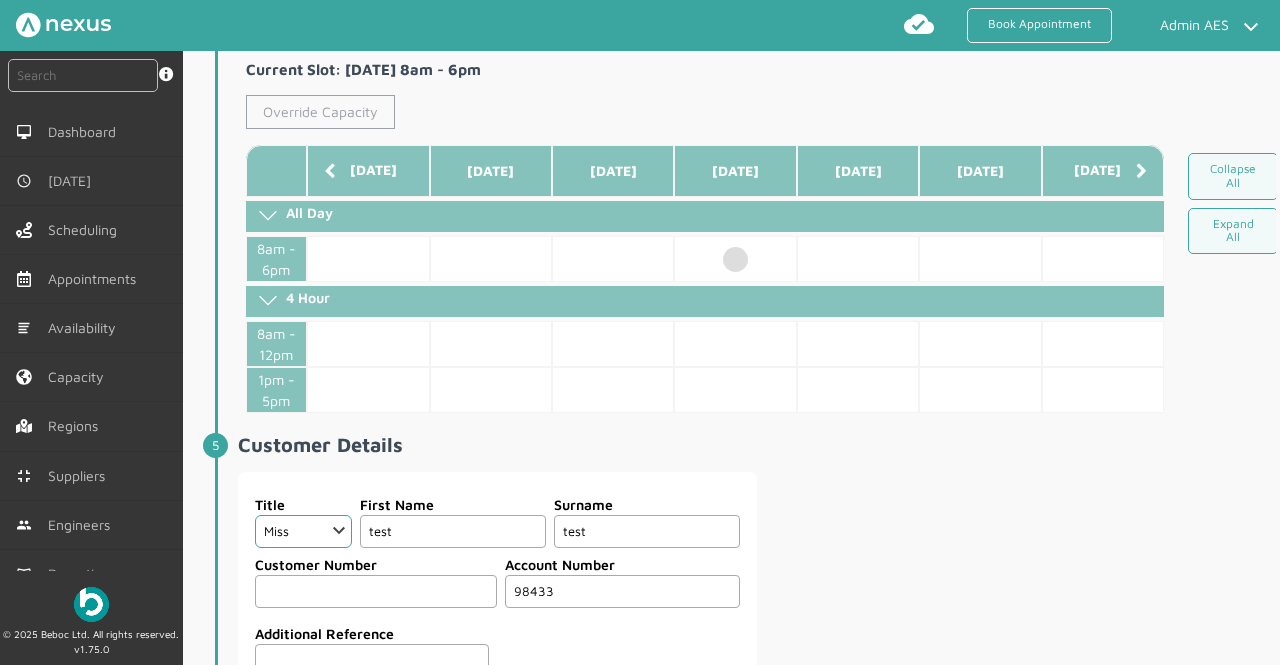click on "Override Capacity" 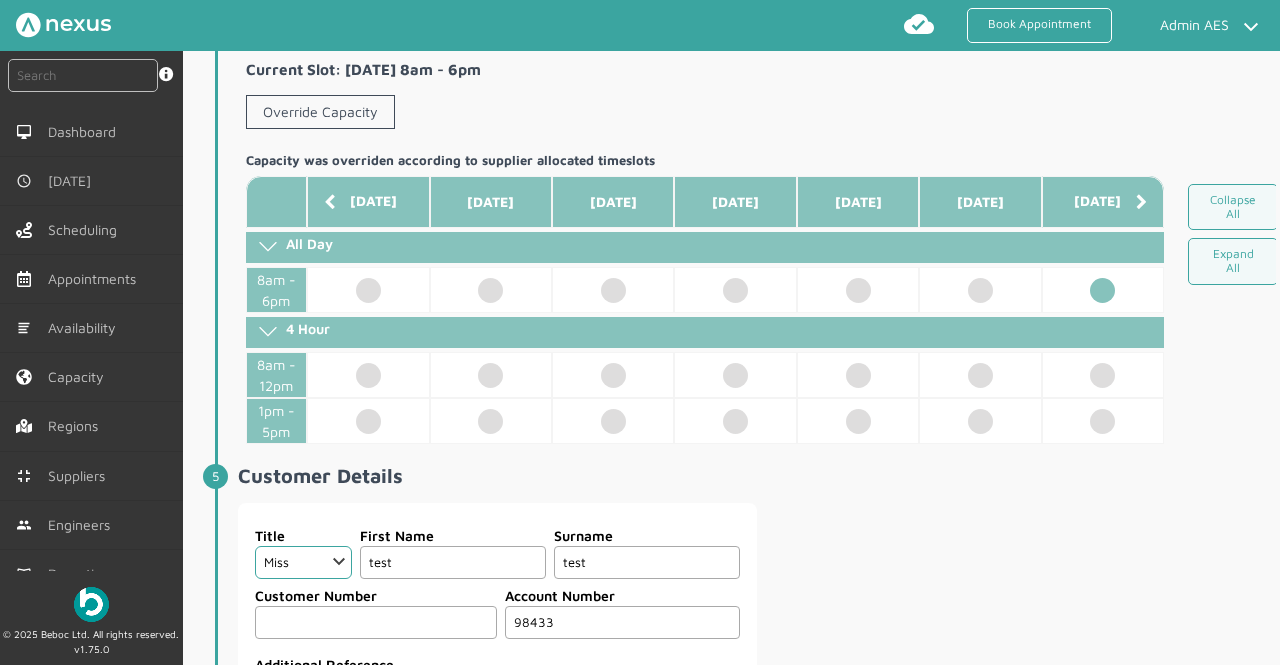 click 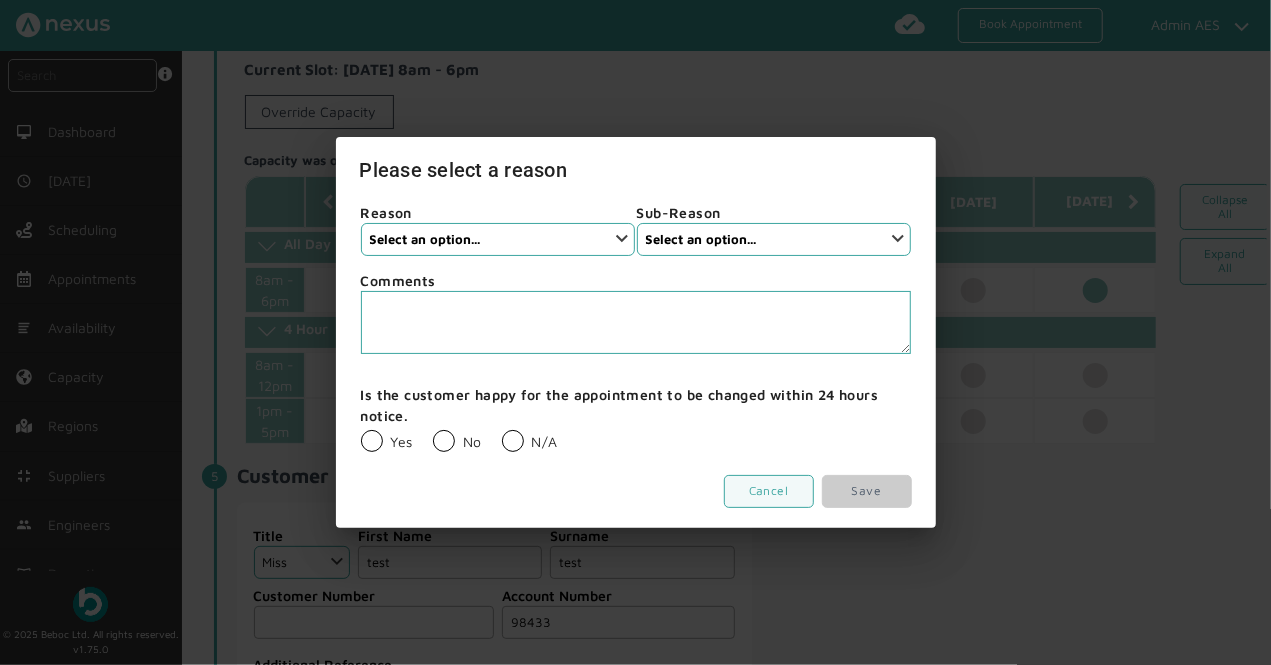 click on "Select an option... None Customer Cancellation Installer Cancellation Supplier Cancellation" at bounding box center (498, 239) 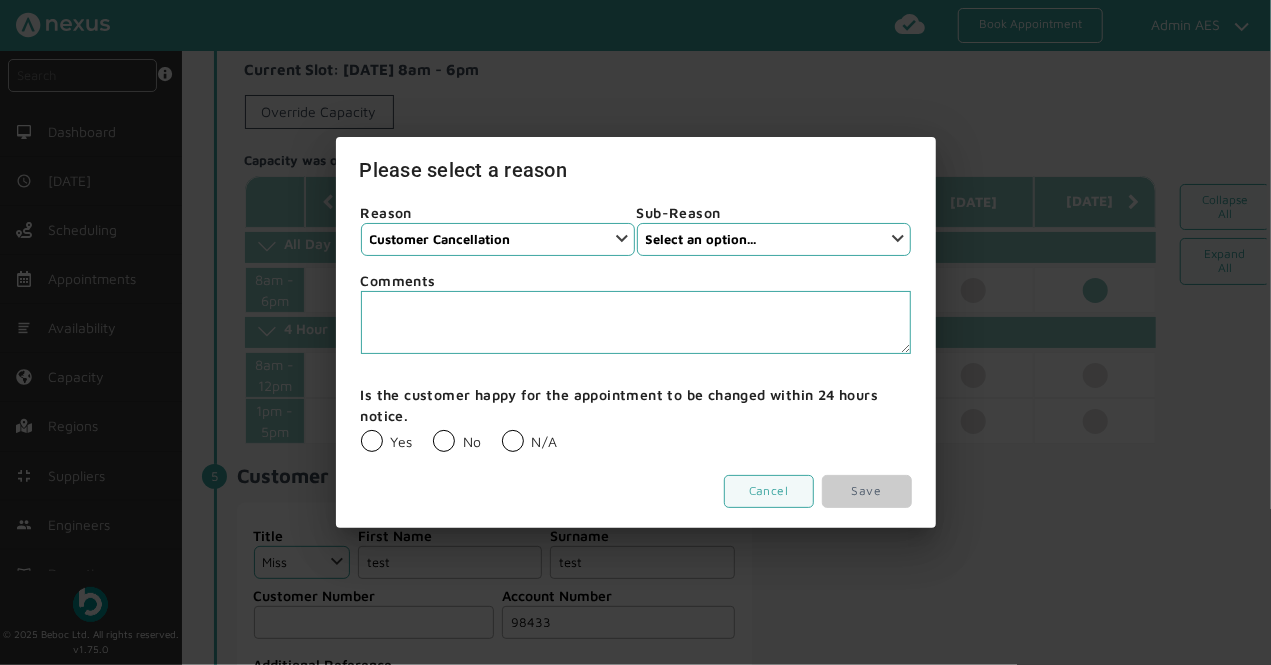 click on "Select an option... None Customer Cancellation Installer Cancellation Supplier Cancellation" at bounding box center [498, 239] 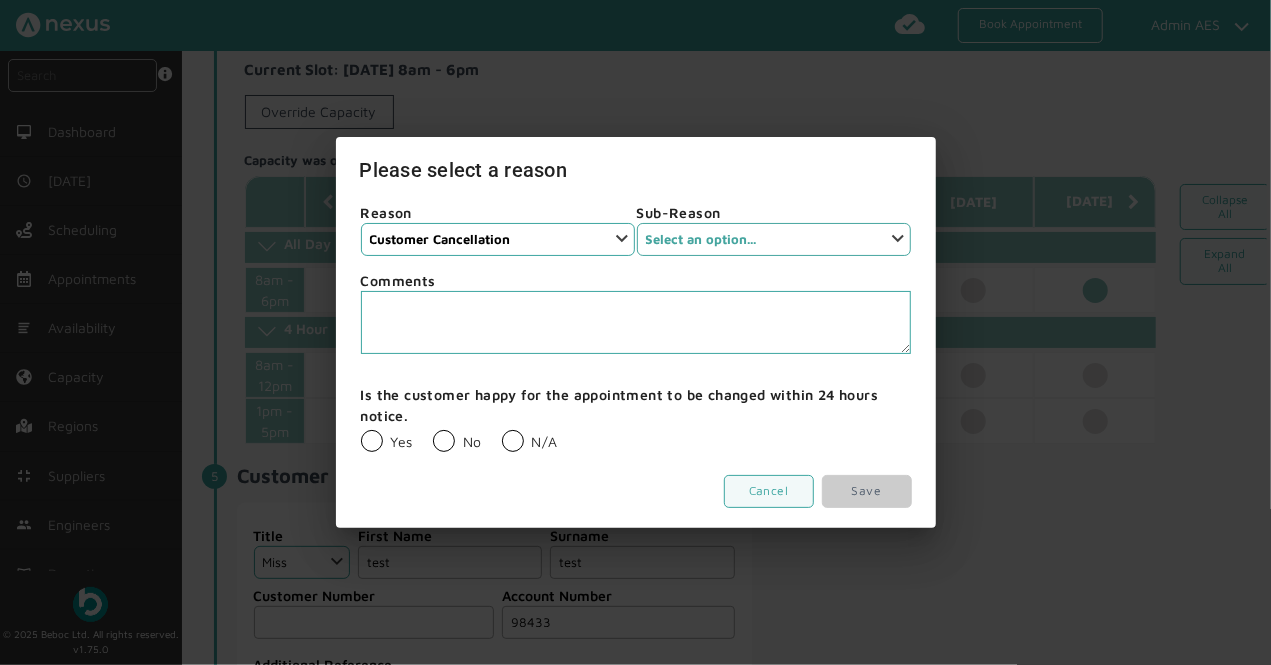 drag, startPoint x: 724, startPoint y: 239, endPoint x: 723, endPoint y: 253, distance: 14.035668 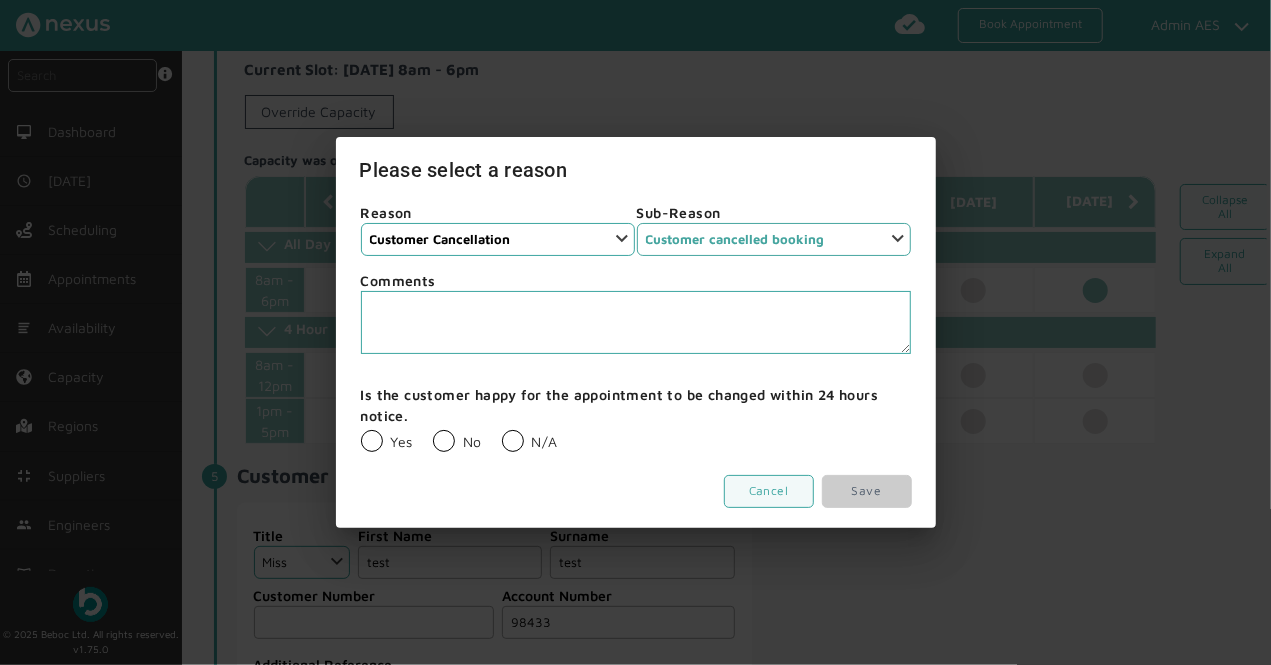 click on "Select an option... Customer cancelled booking" at bounding box center [774, 239] 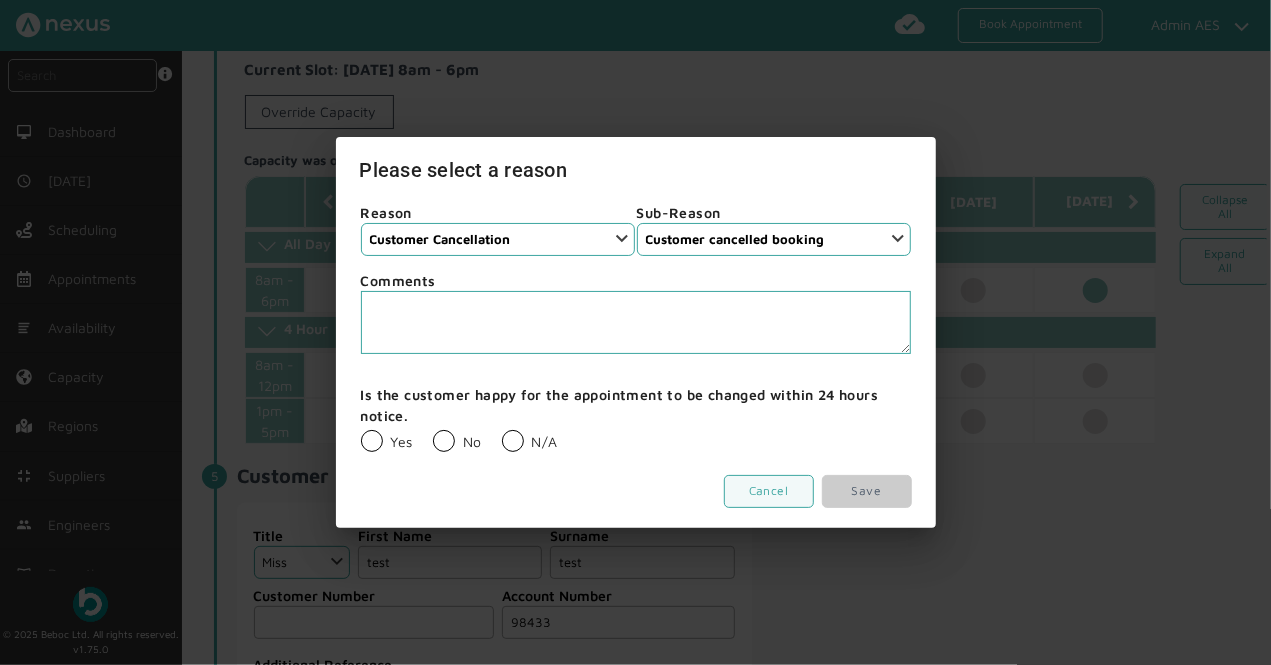 click on "N/A" at bounding box center (530, 441) 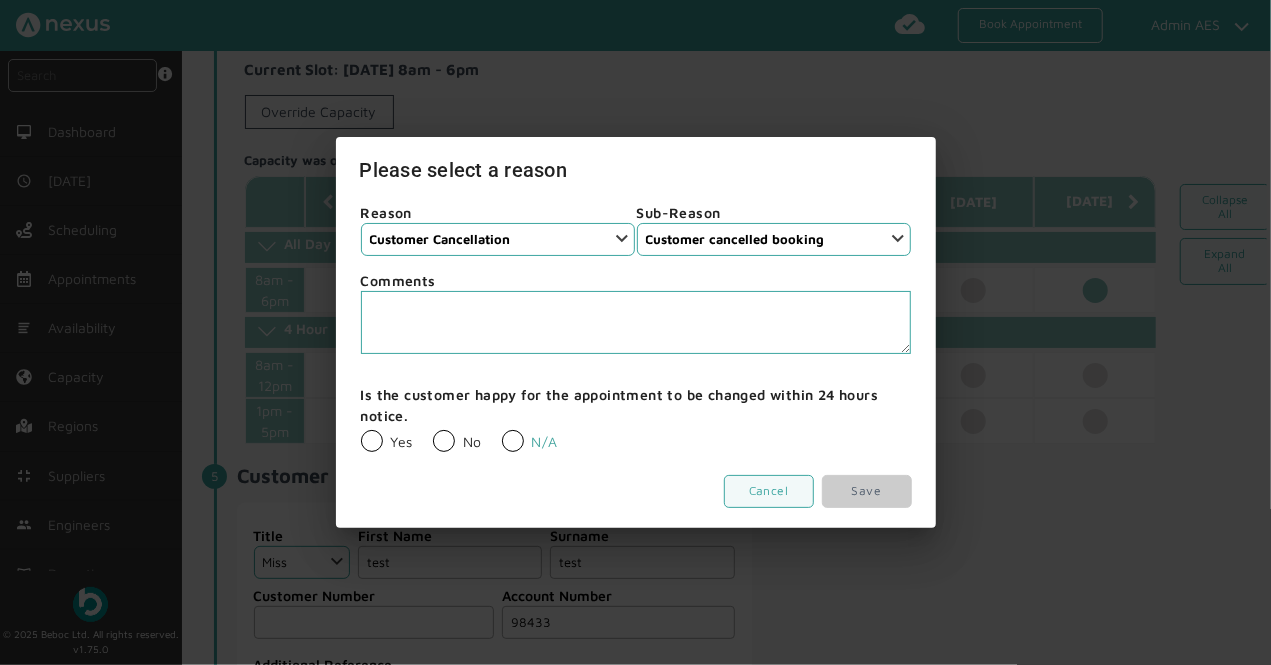 click on "N/A" at bounding box center (501, 429) 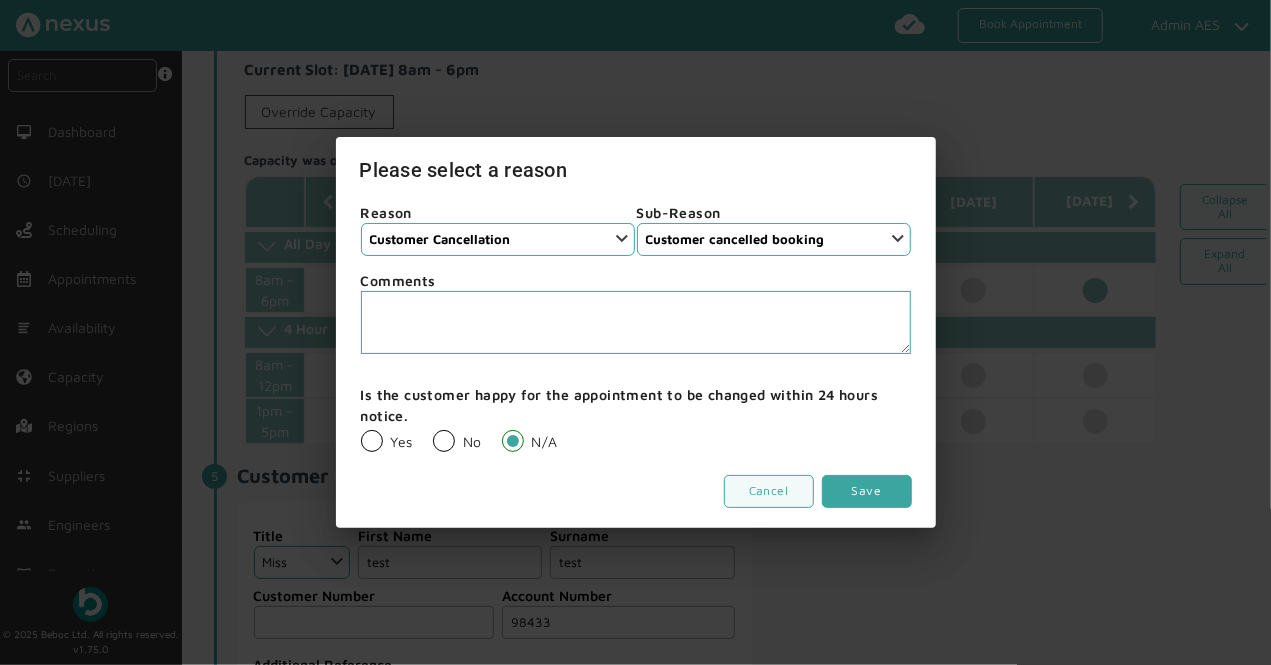 click on "Save" at bounding box center [867, 491] 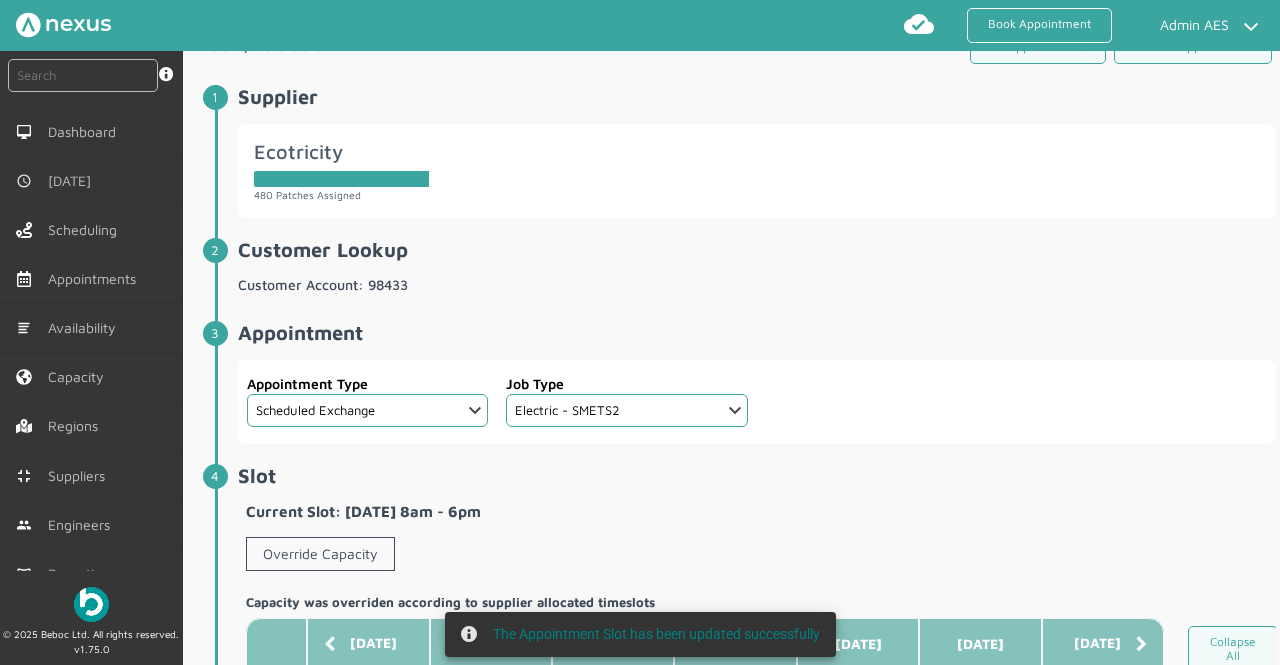 scroll, scrollTop: 0, scrollLeft: 0, axis: both 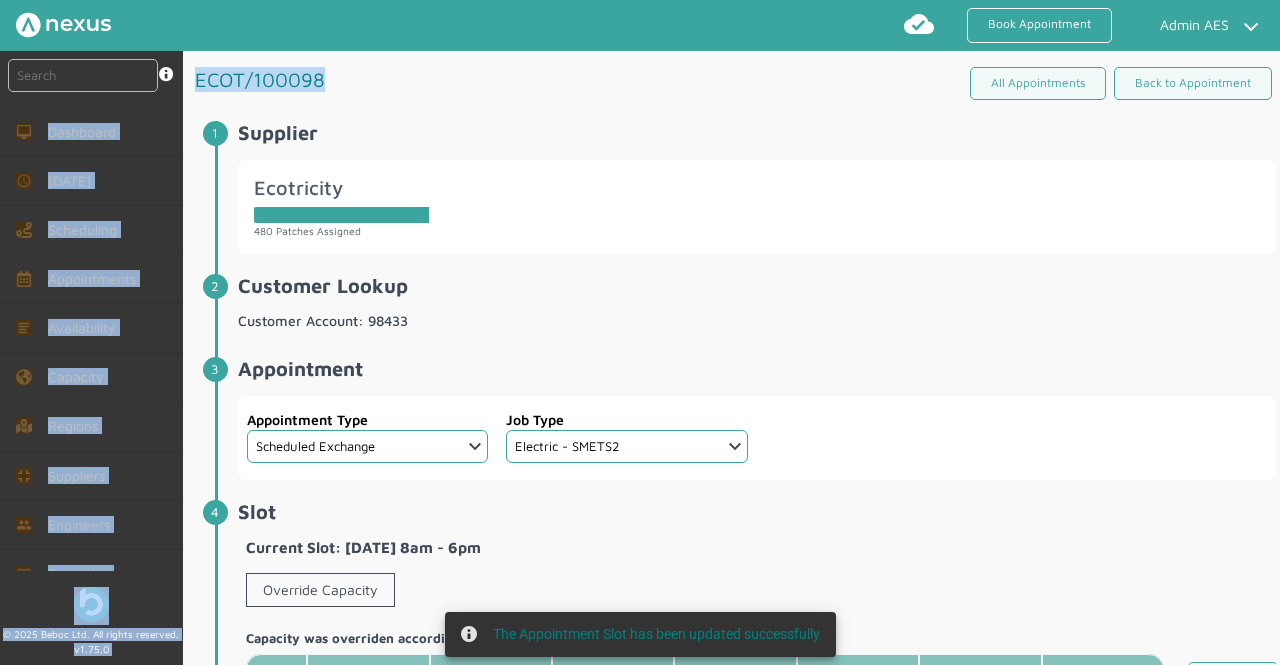 drag, startPoint x: 329, startPoint y: 83, endPoint x: 180, endPoint y: 97, distance: 149.65627 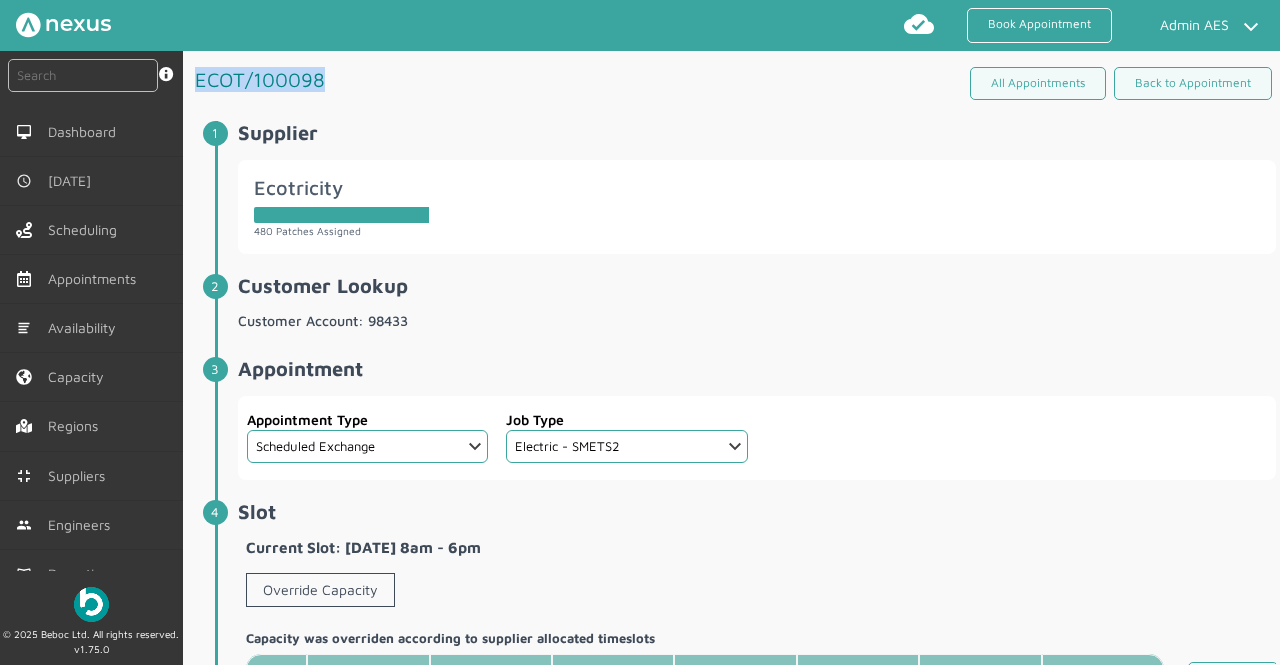 drag, startPoint x: 348, startPoint y: 73, endPoint x: 200, endPoint y: 81, distance: 148.21606 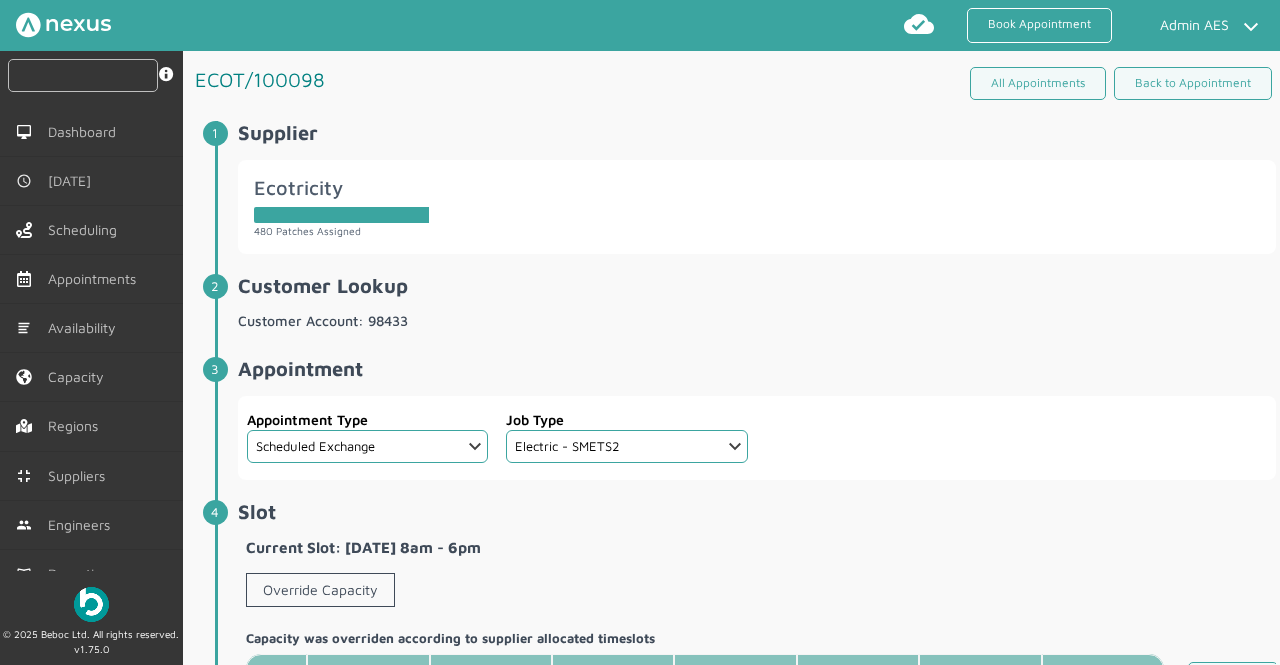 click 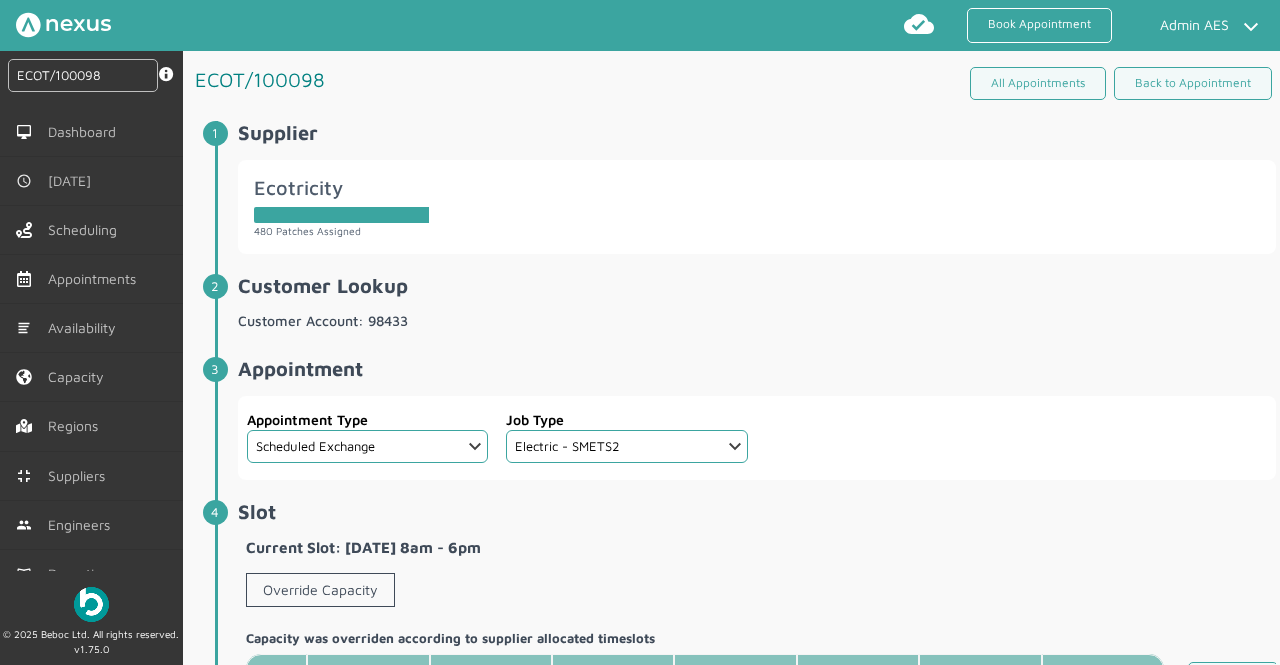 type on "ECOT/100098" 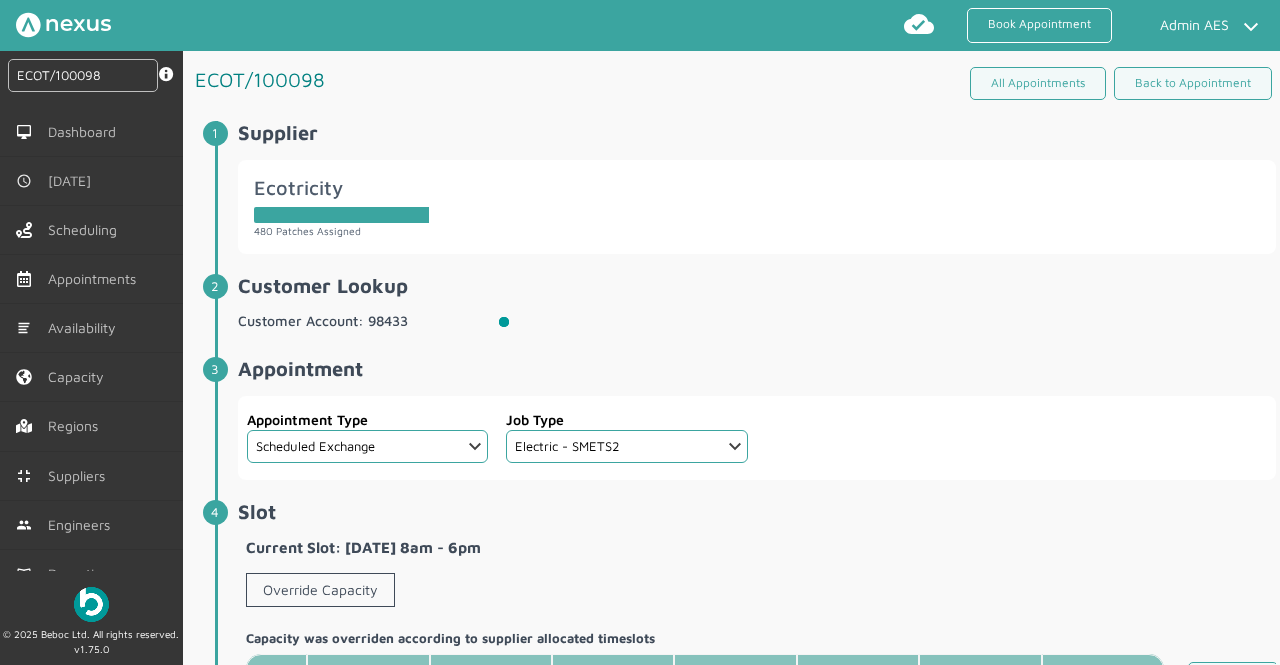 type 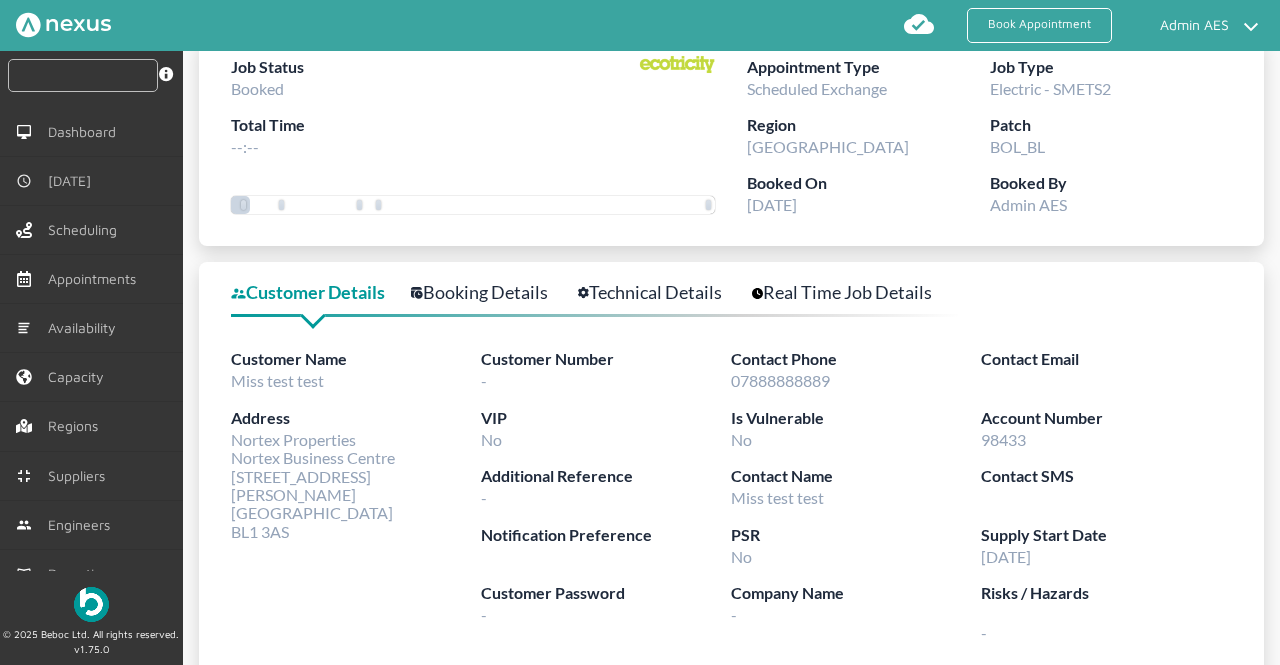 scroll, scrollTop: 107, scrollLeft: 0, axis: vertical 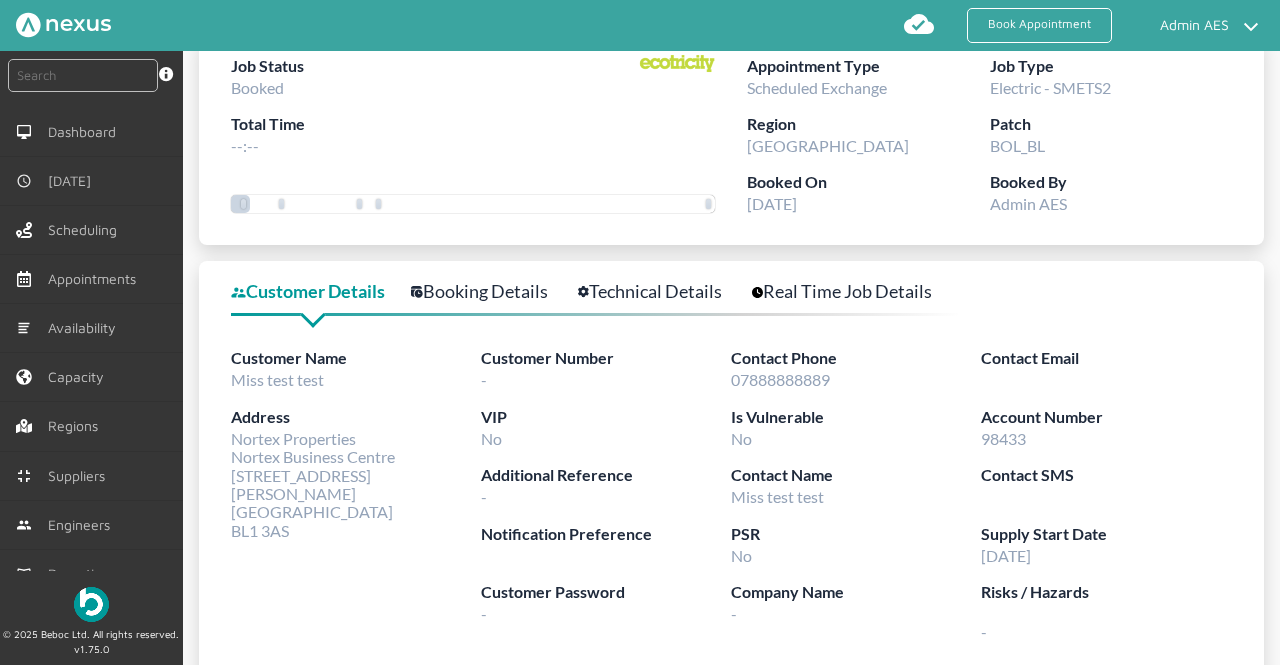 click on "Booking Details" 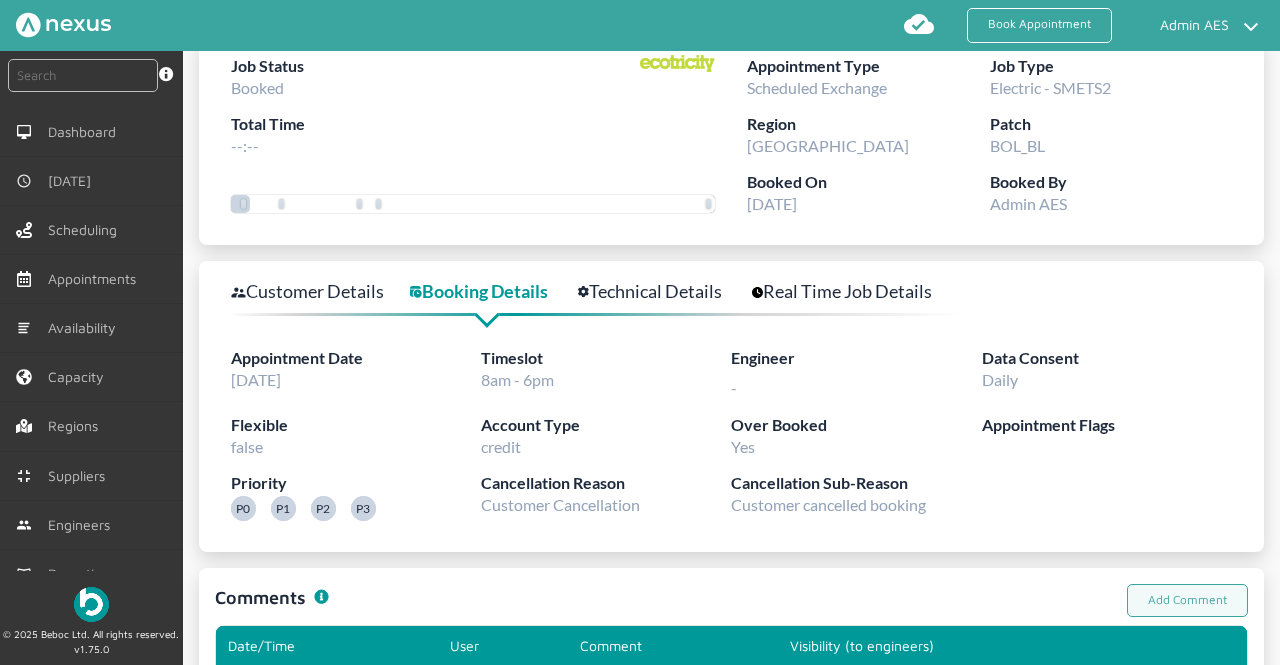 scroll, scrollTop: 0, scrollLeft: 0, axis: both 